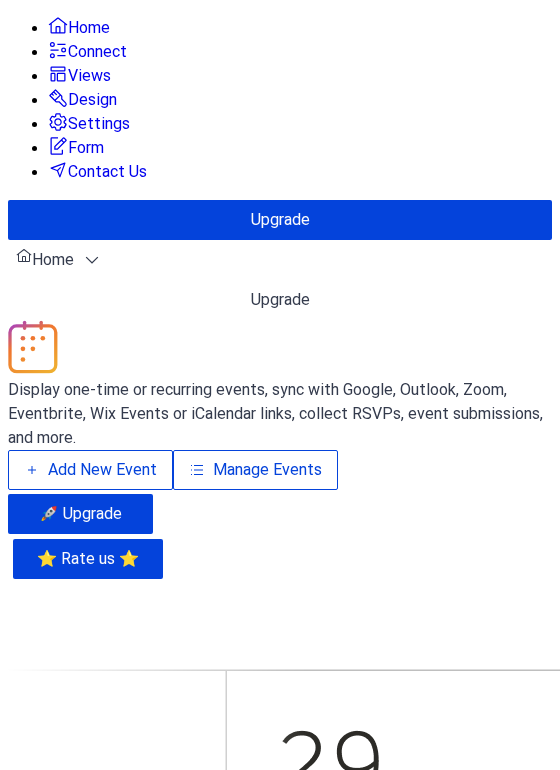 scroll, scrollTop: 0, scrollLeft: 0, axis: both 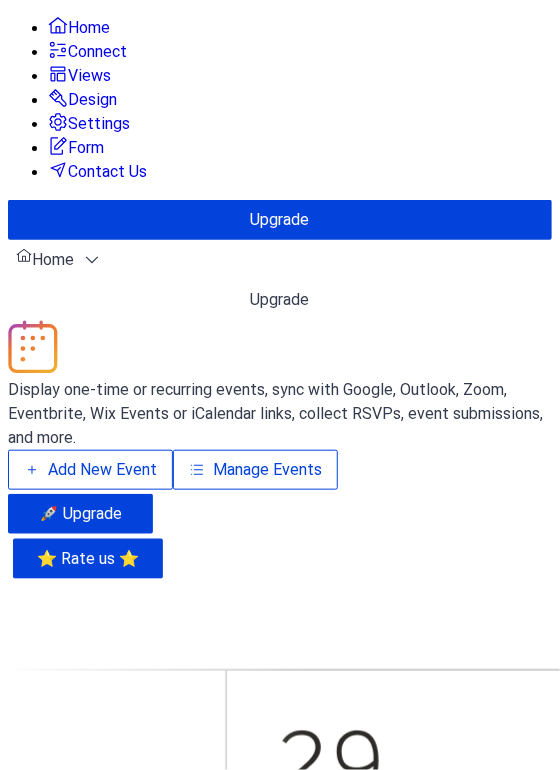 click on "Manage Events" at bounding box center [255, 470] 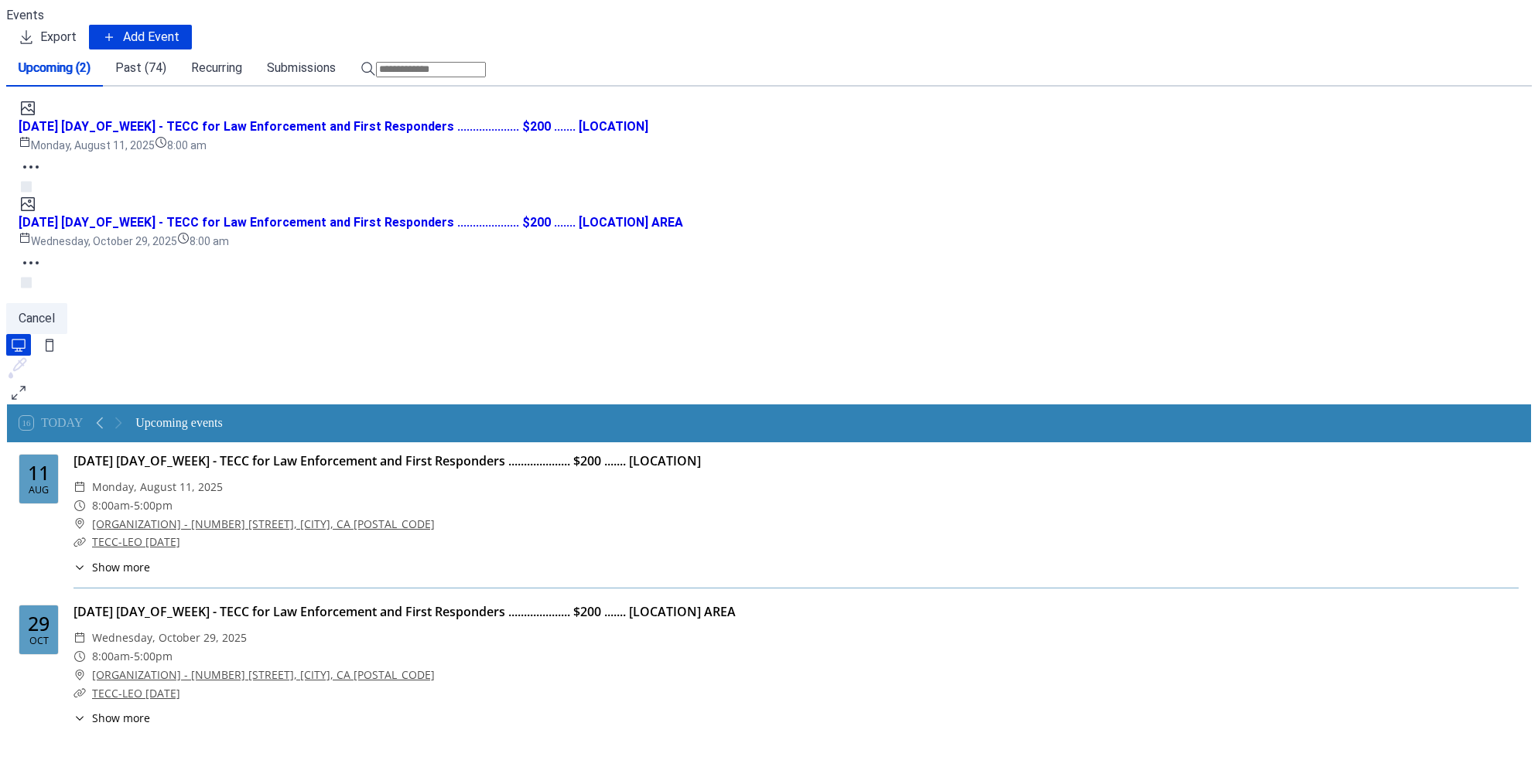 scroll, scrollTop: 0, scrollLeft: 0, axis: both 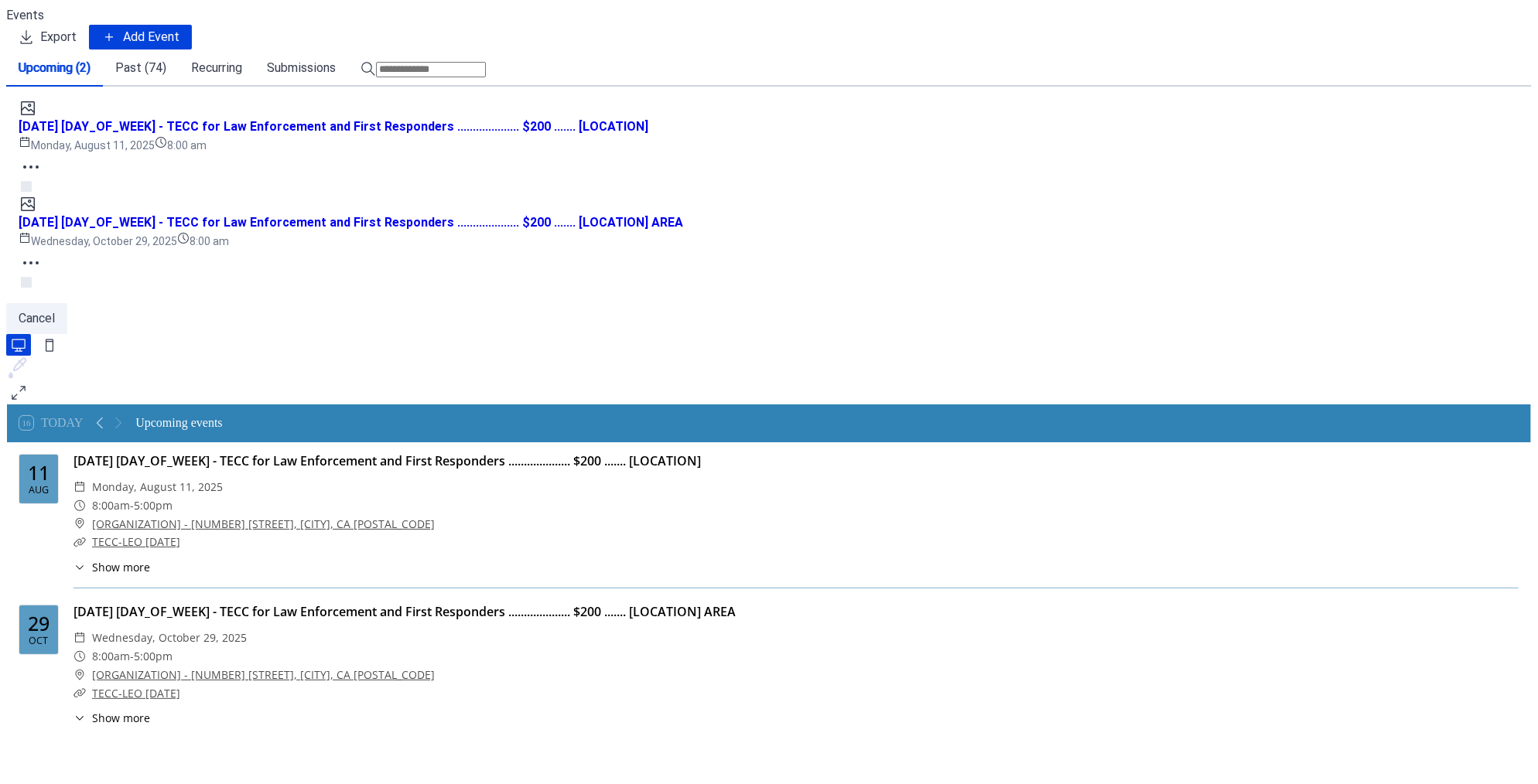 click 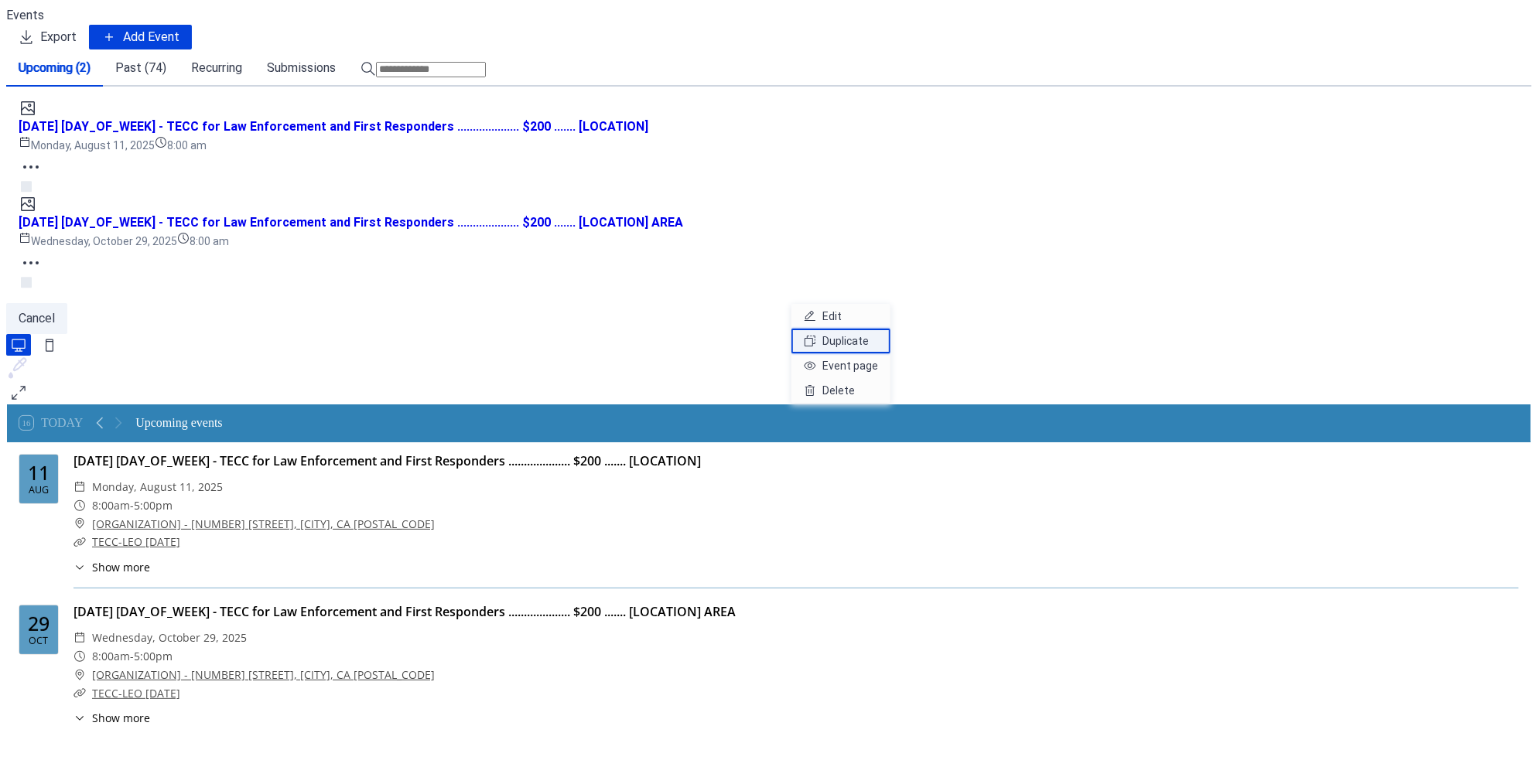click on "Duplicate" at bounding box center [846, 341] 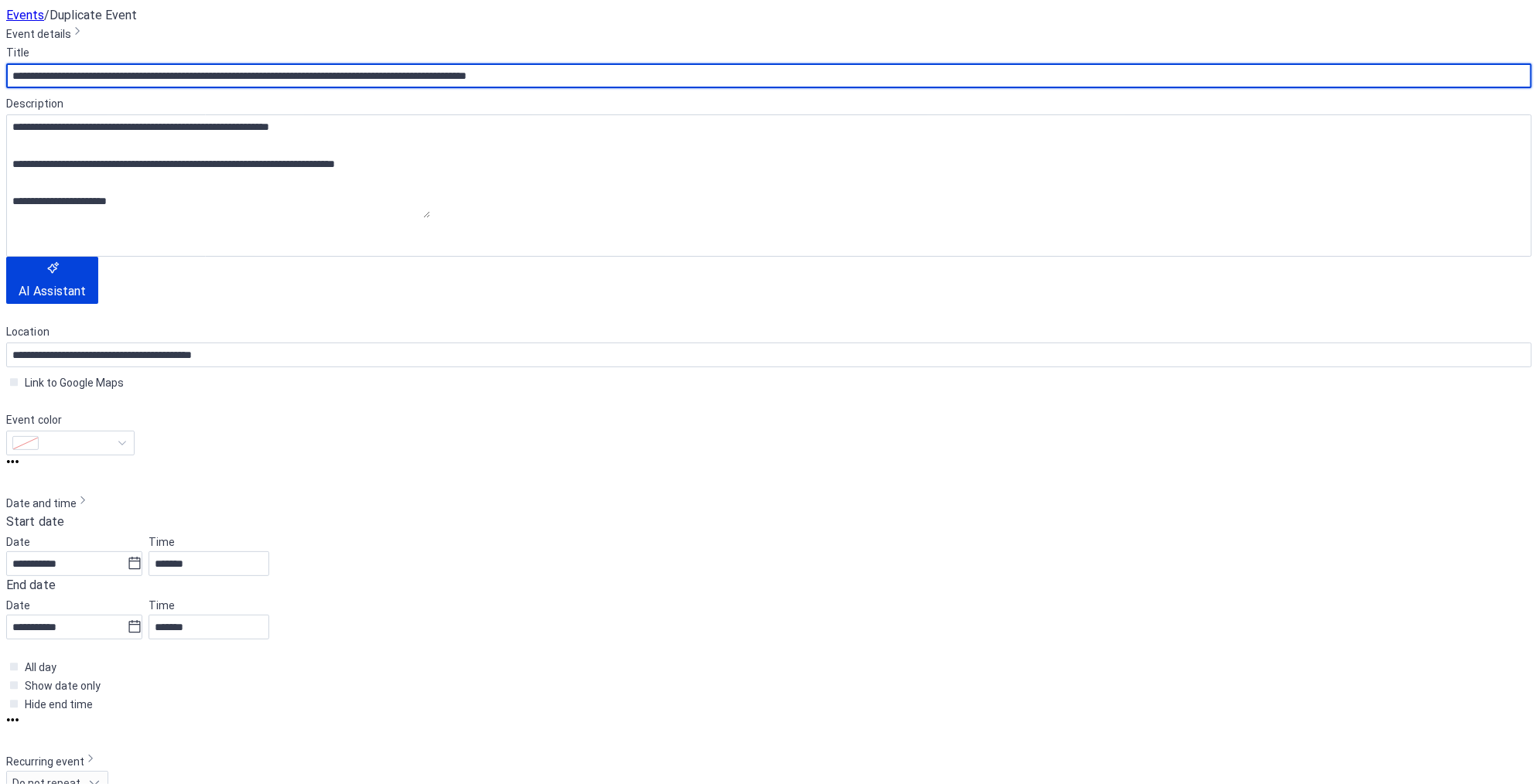 scroll, scrollTop: 0, scrollLeft: 60, axis: horizontal 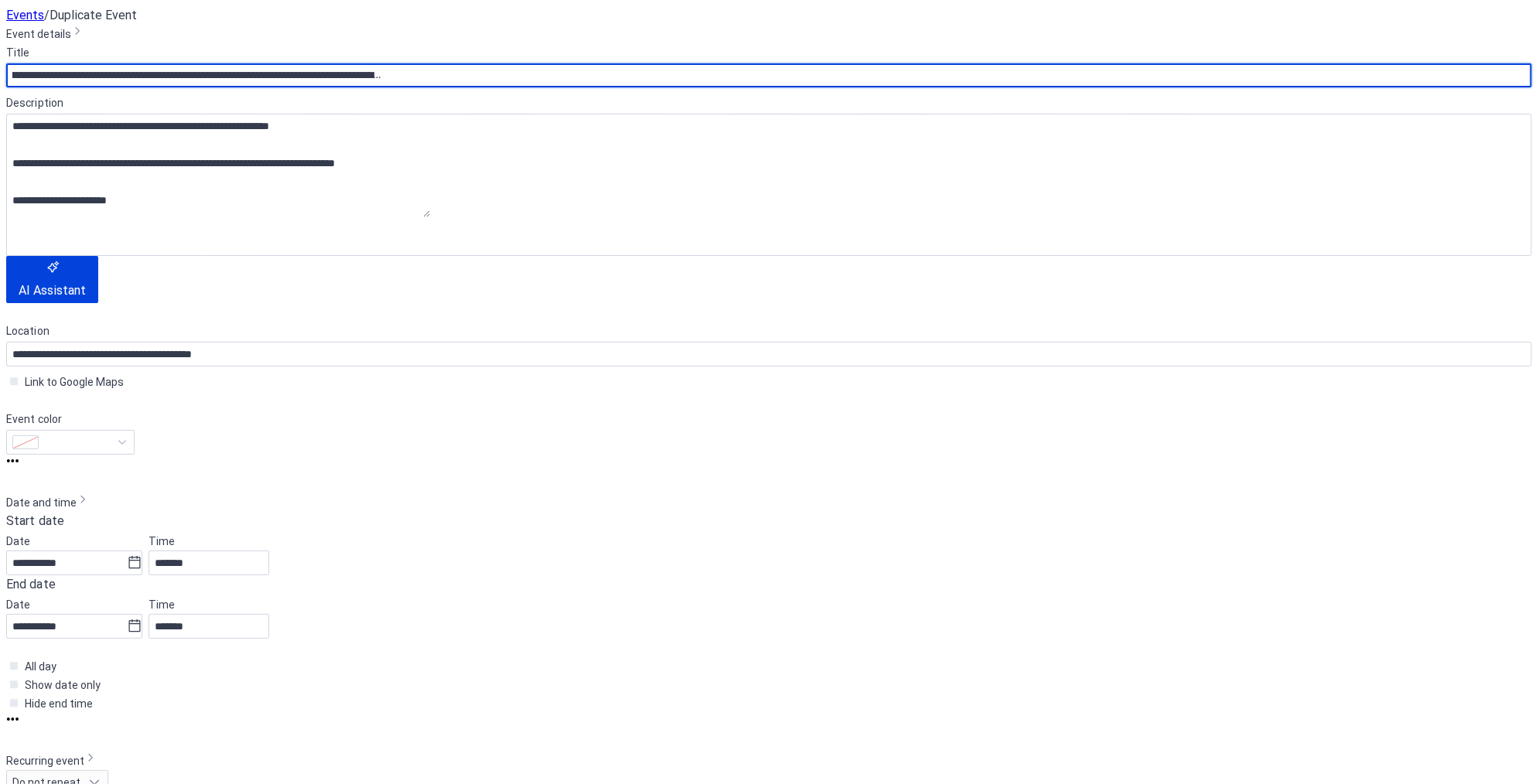 click on "**********" at bounding box center [218, 75] 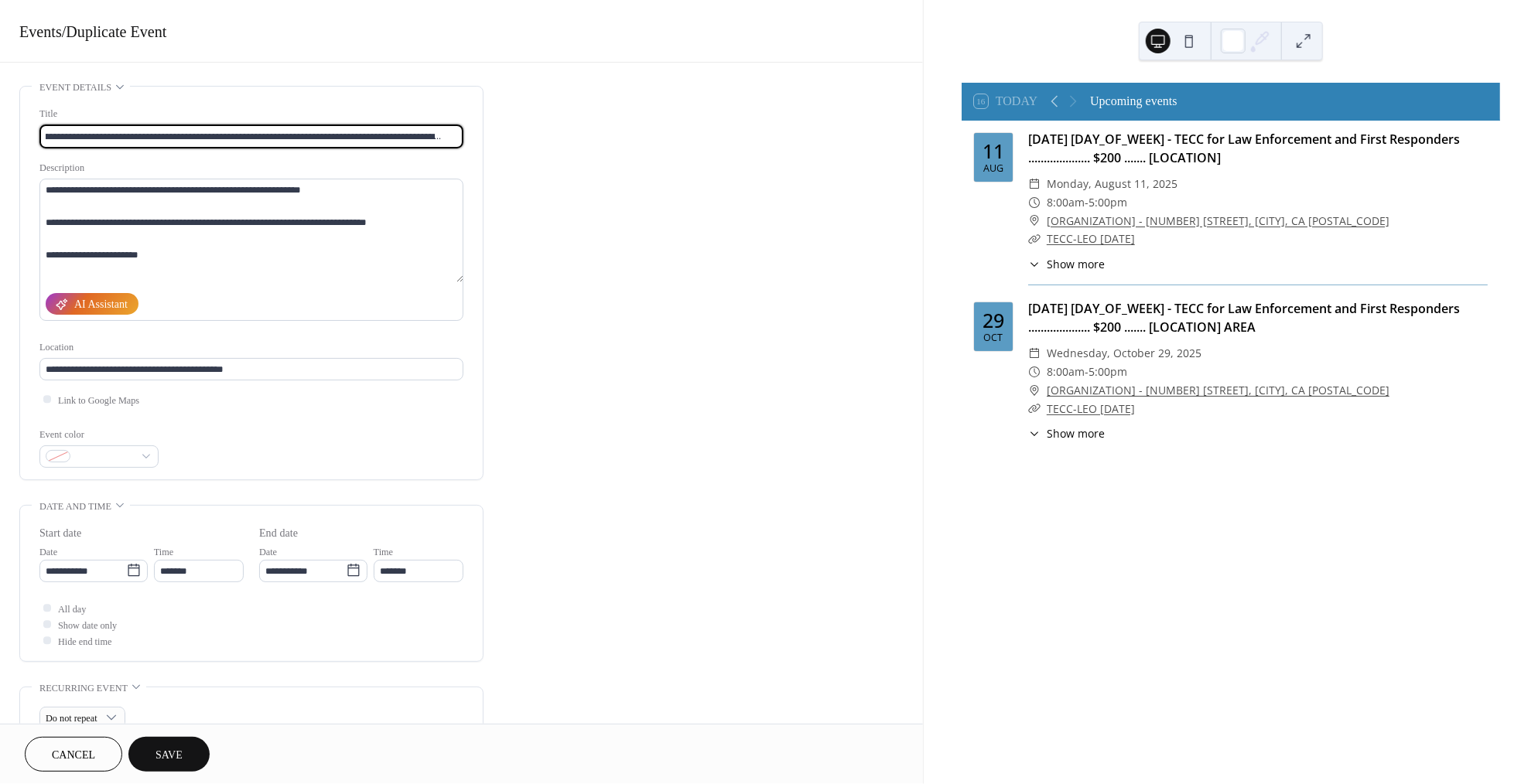 scroll, scrollTop: 0, scrollLeft: 28, axis: horizontal 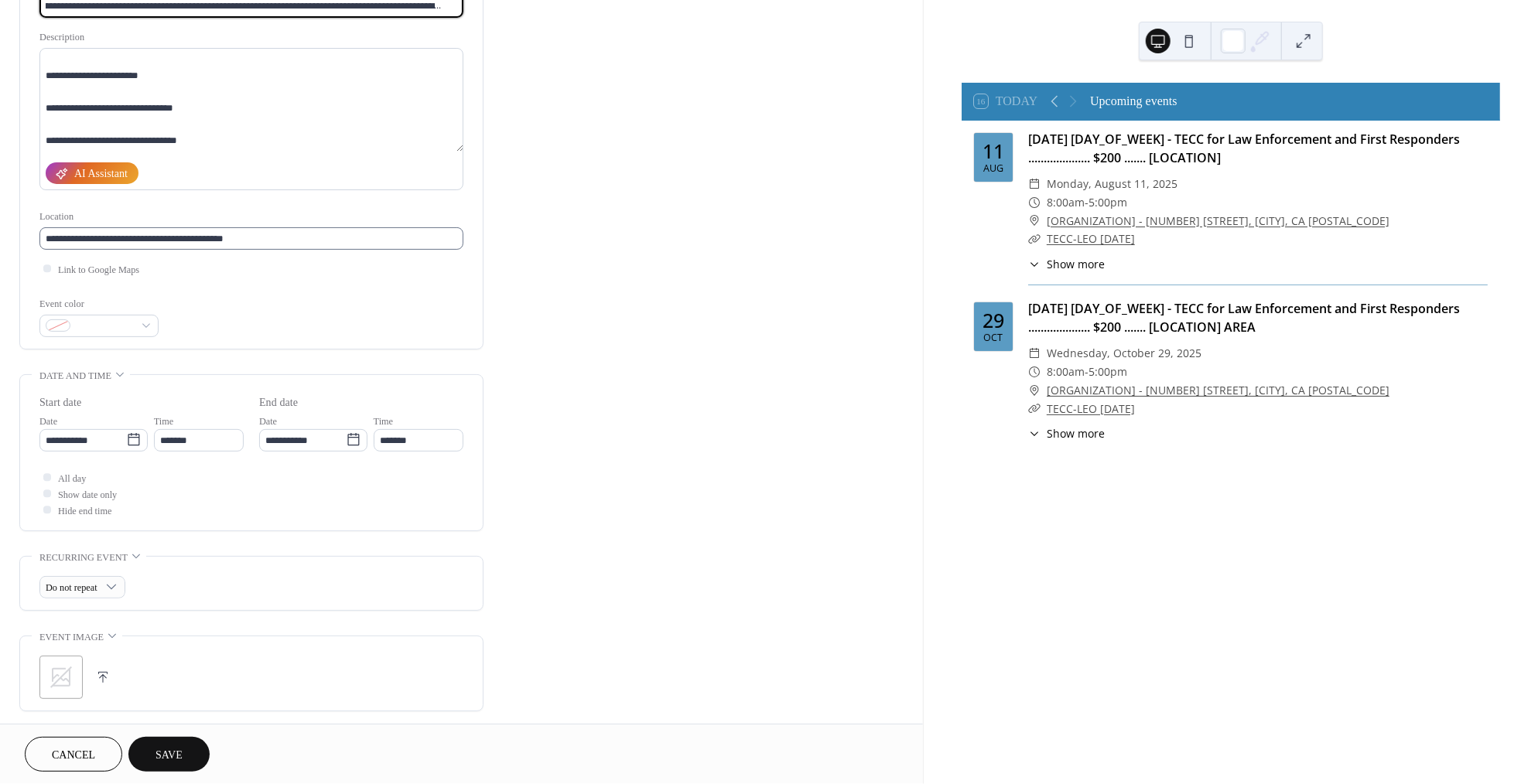type on "**********" 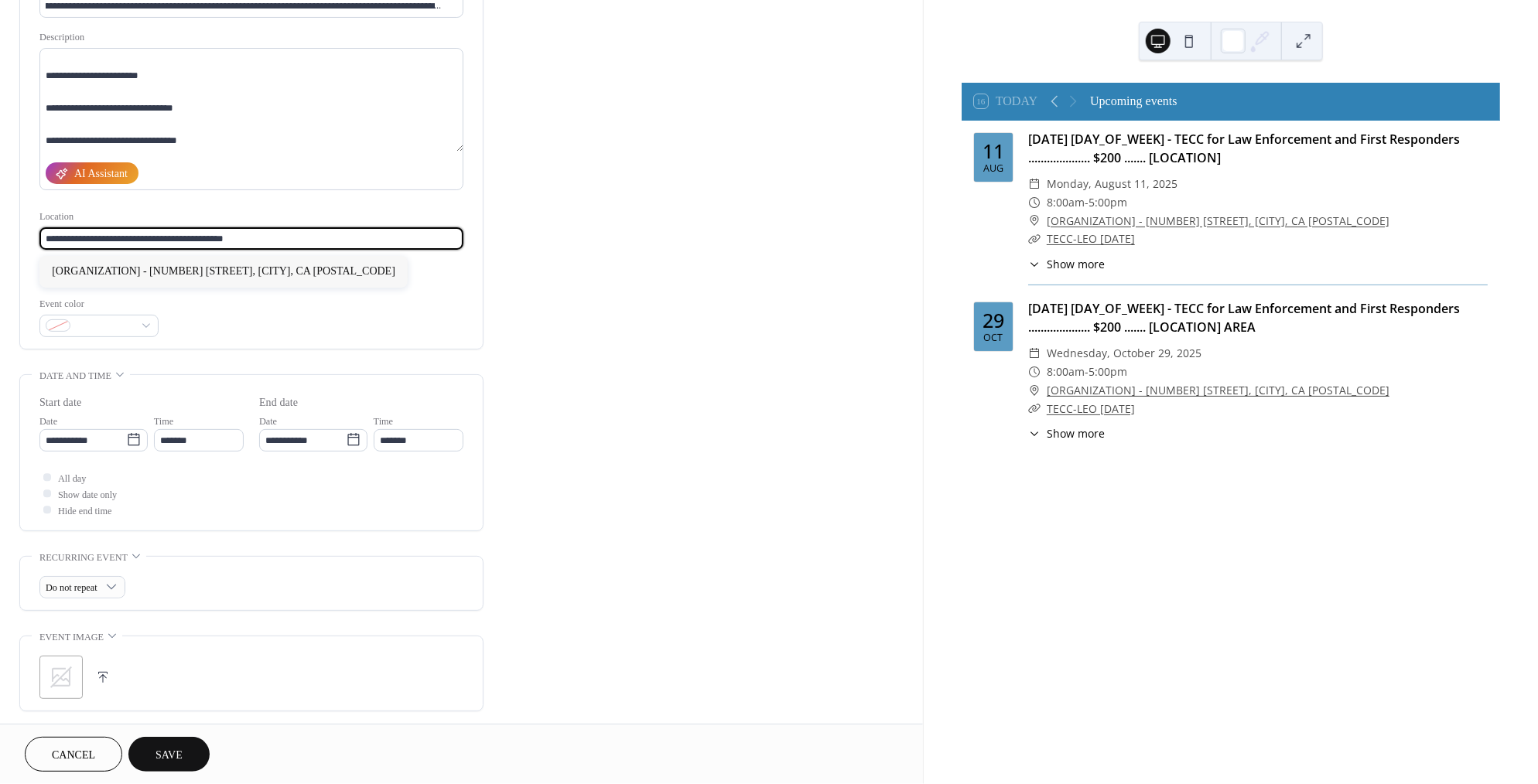 drag, startPoint x: 266, startPoint y: 238, endPoint x: -34, endPoint y: 223, distance: 300.37477 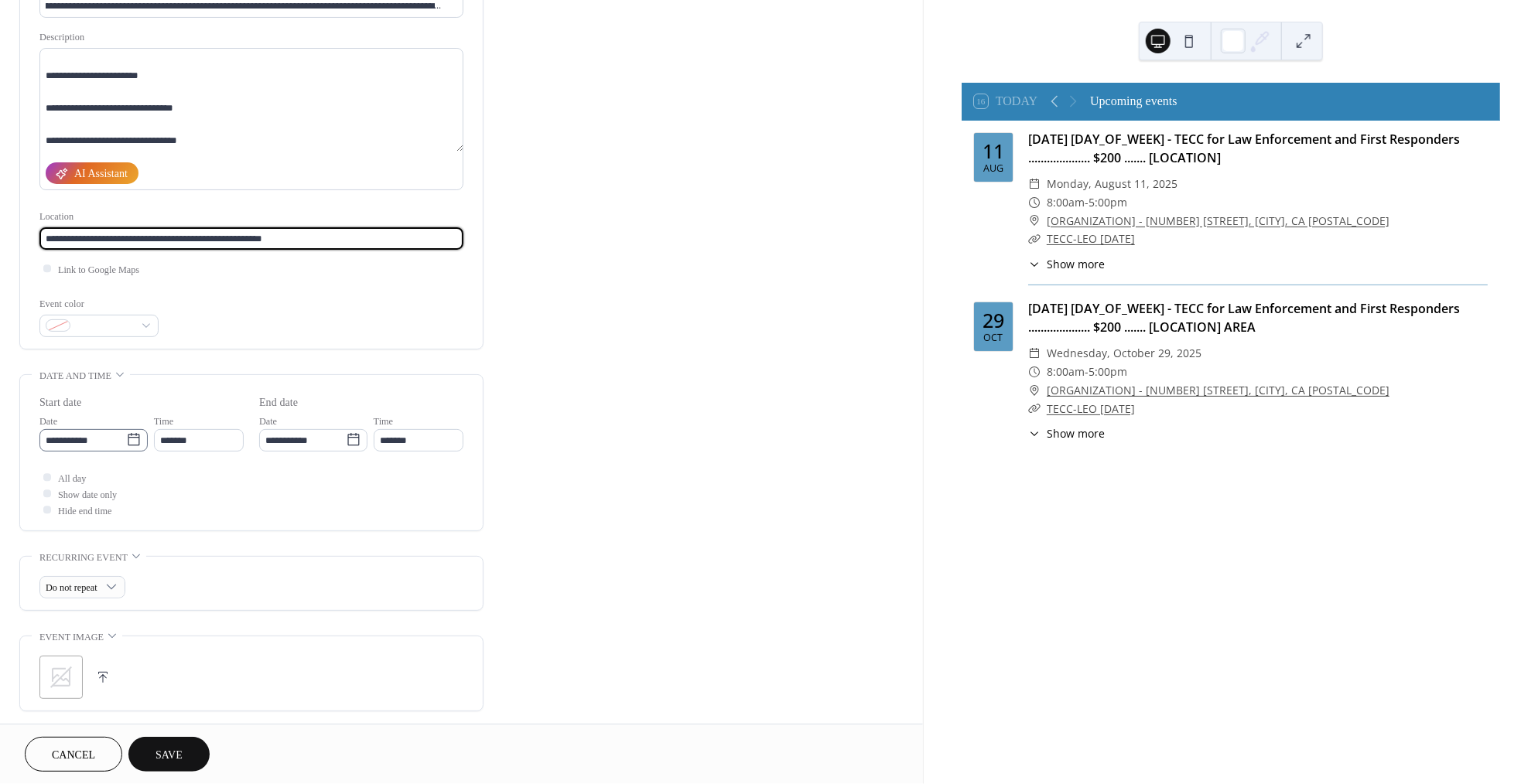 type on "**********" 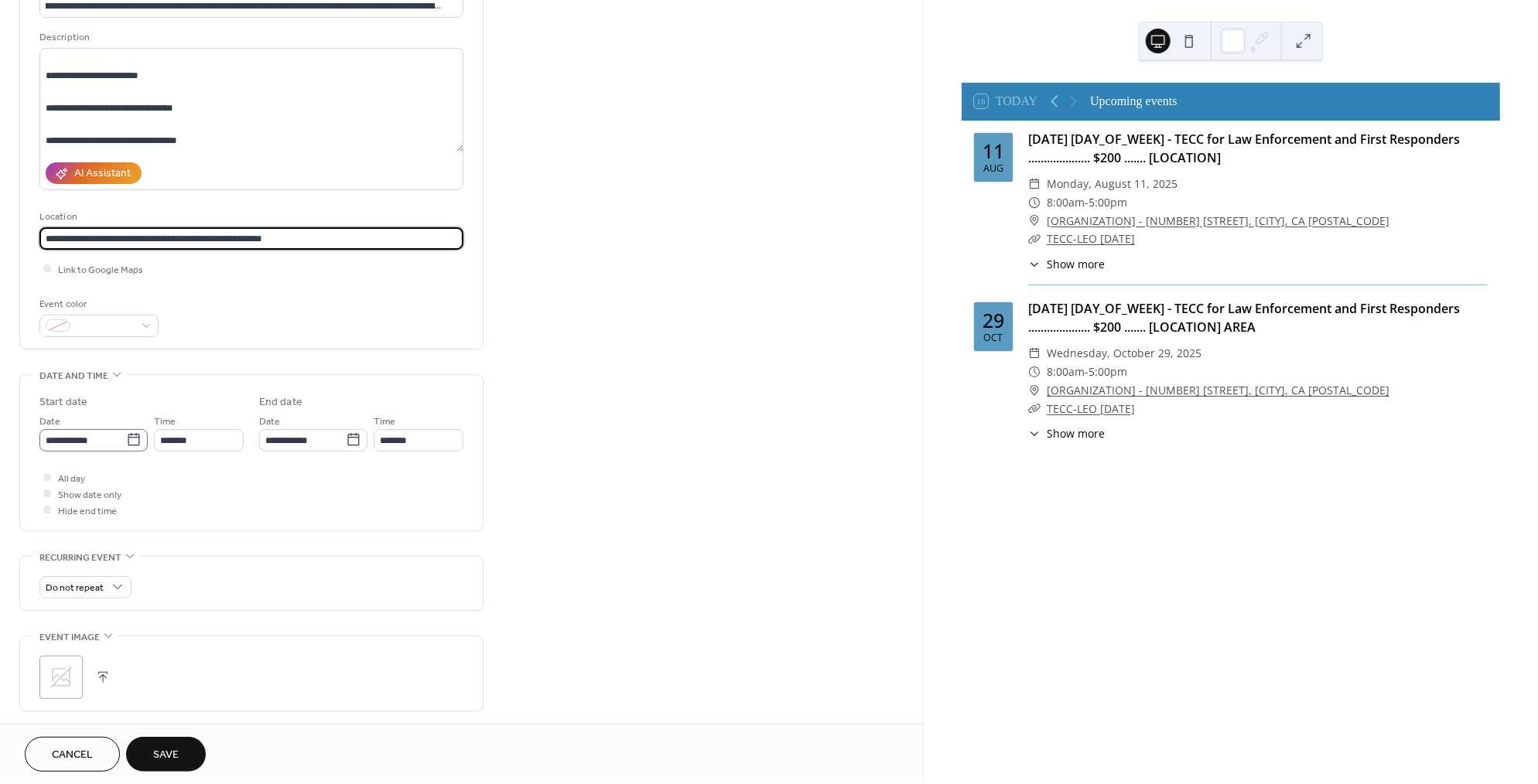 click 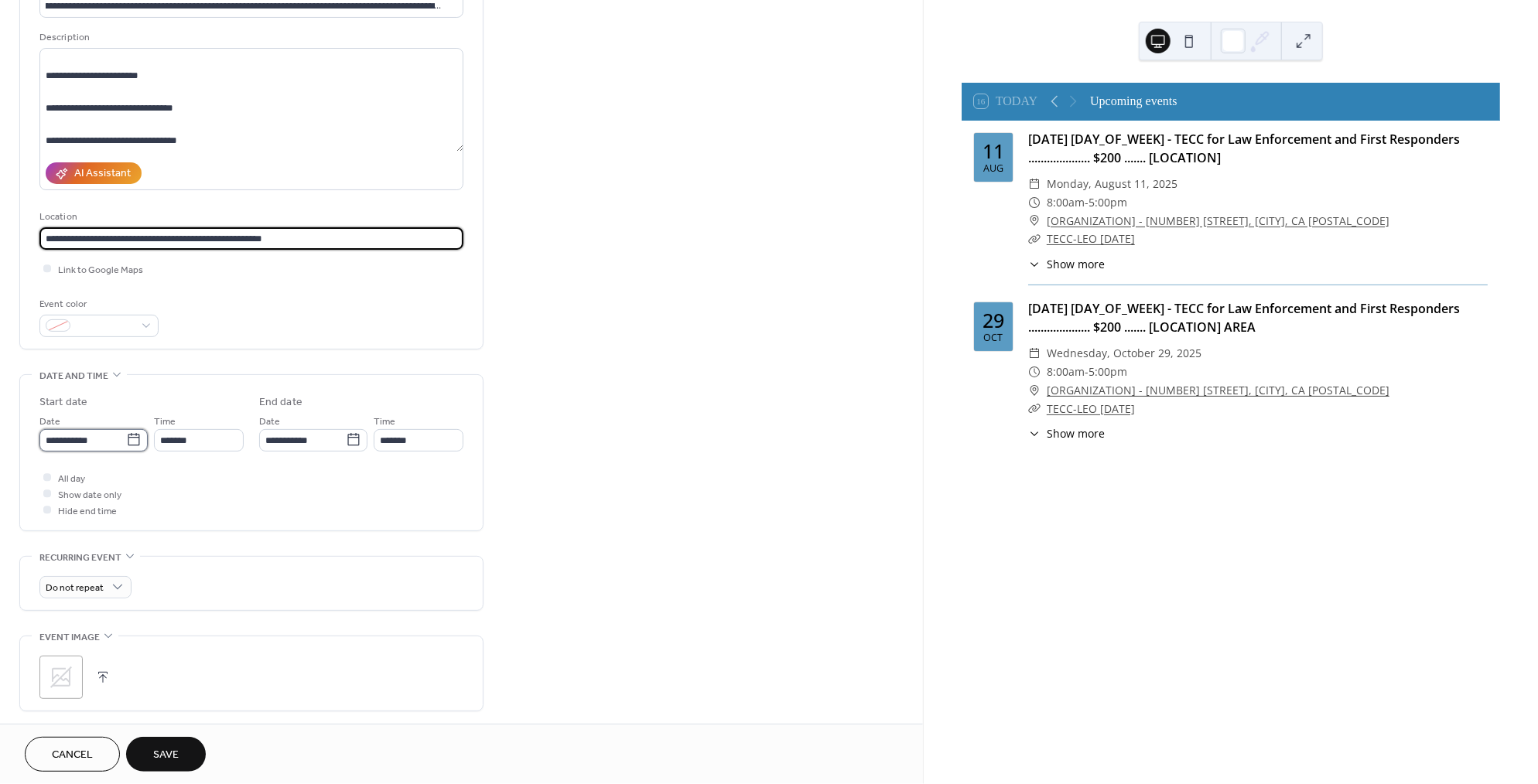 click on "**********" at bounding box center [83, 440] 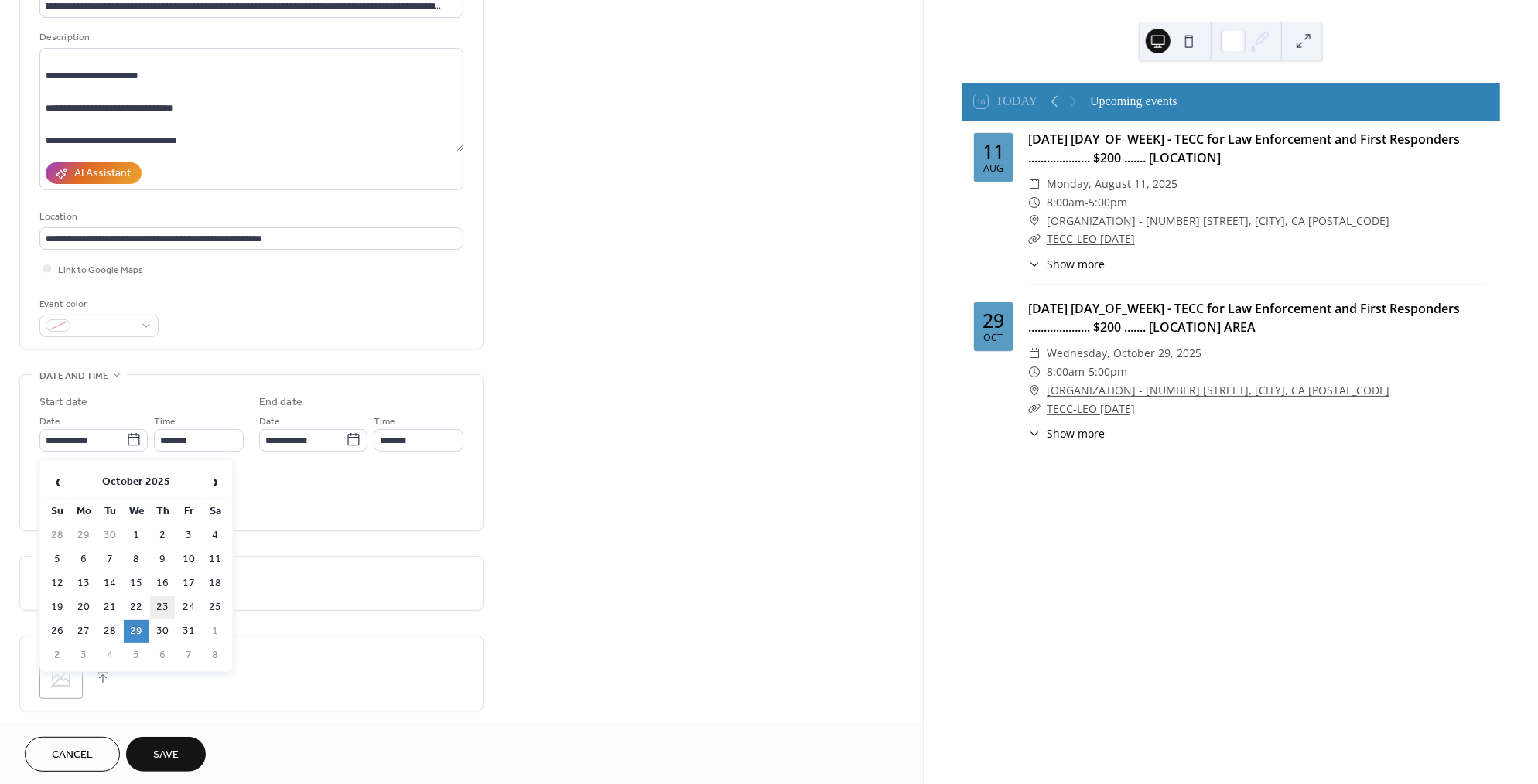 click on "23" at bounding box center (162, 607) 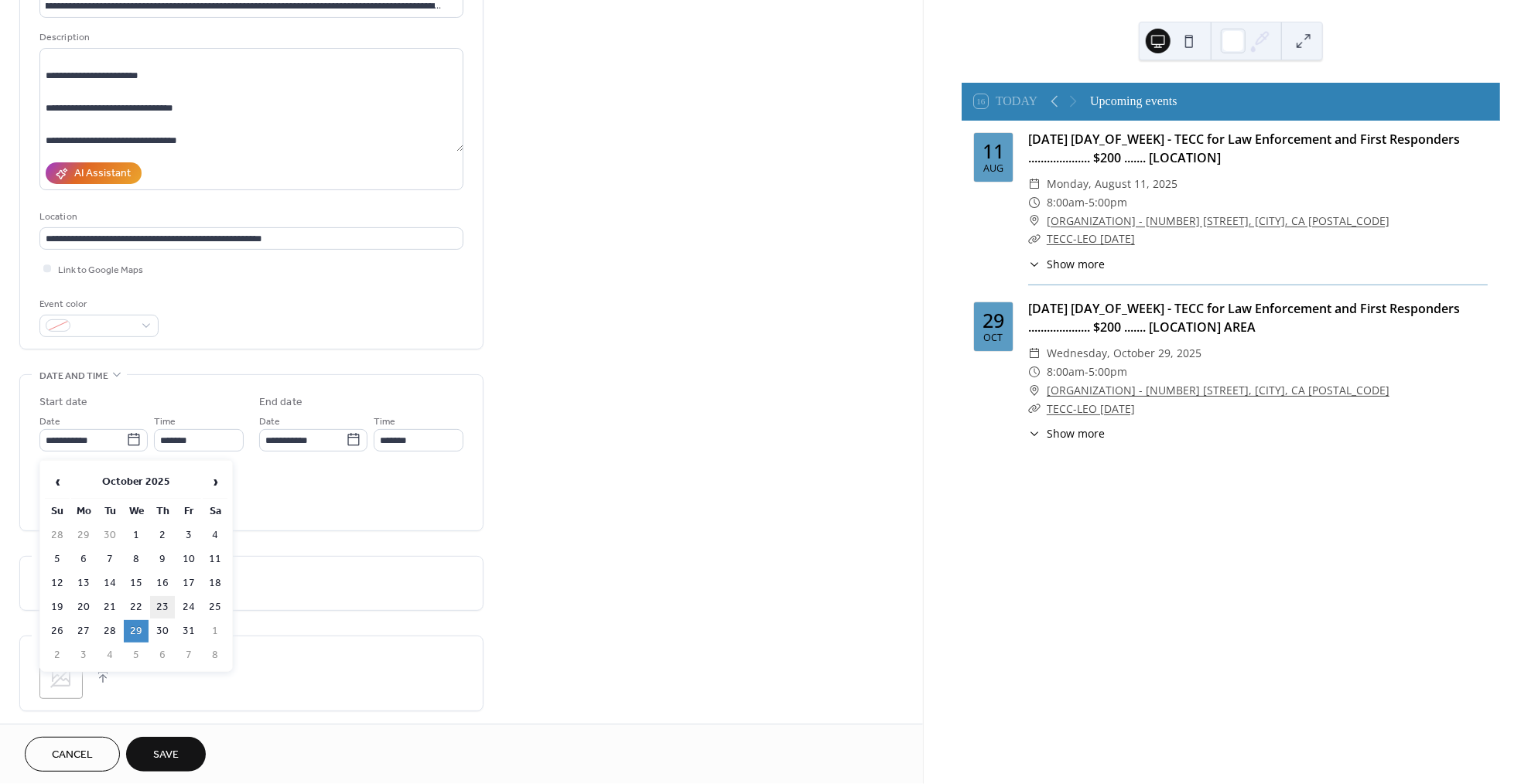 type on "**********" 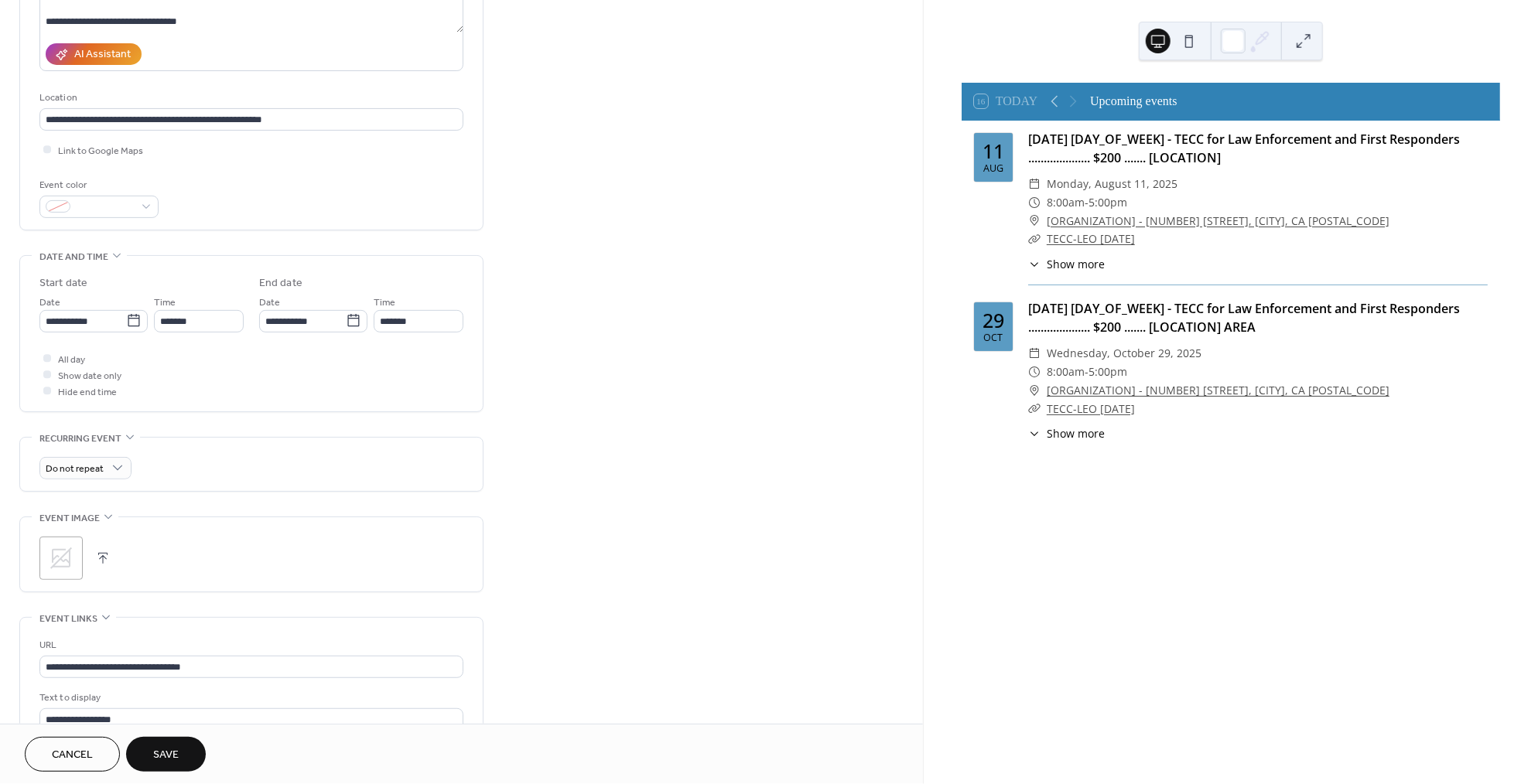 scroll, scrollTop: 384, scrollLeft: 0, axis: vertical 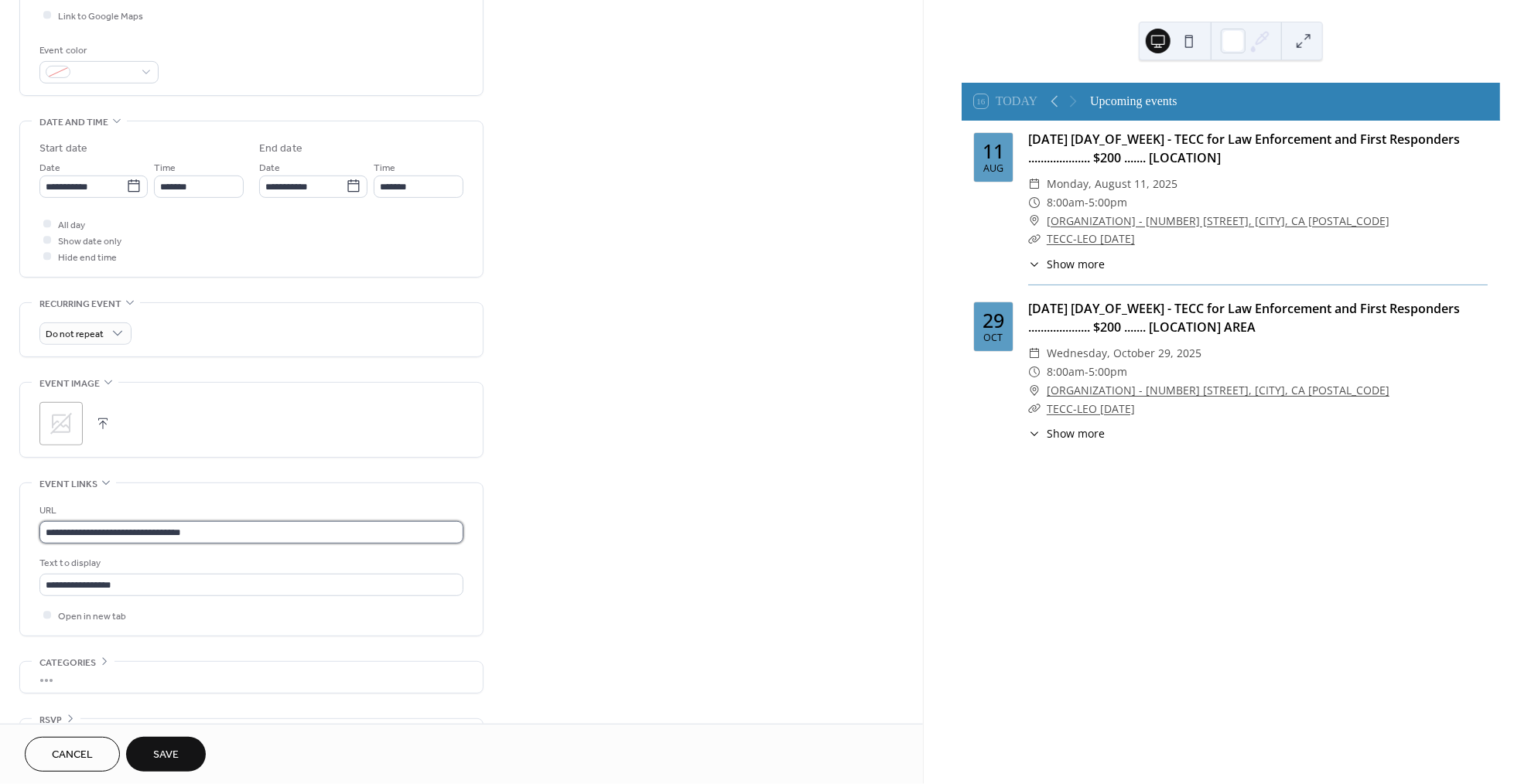 click on "**********" at bounding box center (251, 532) 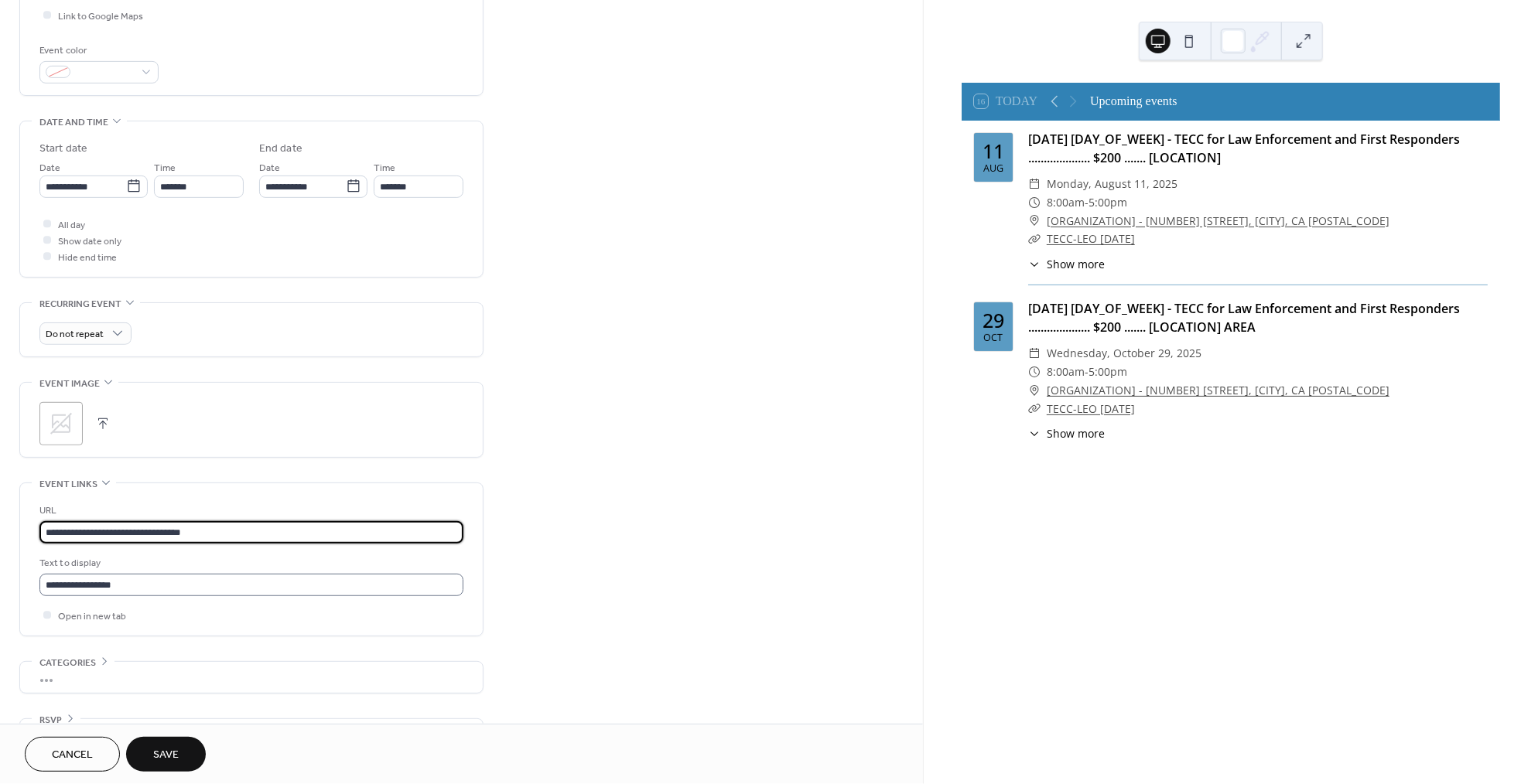 type on "**********" 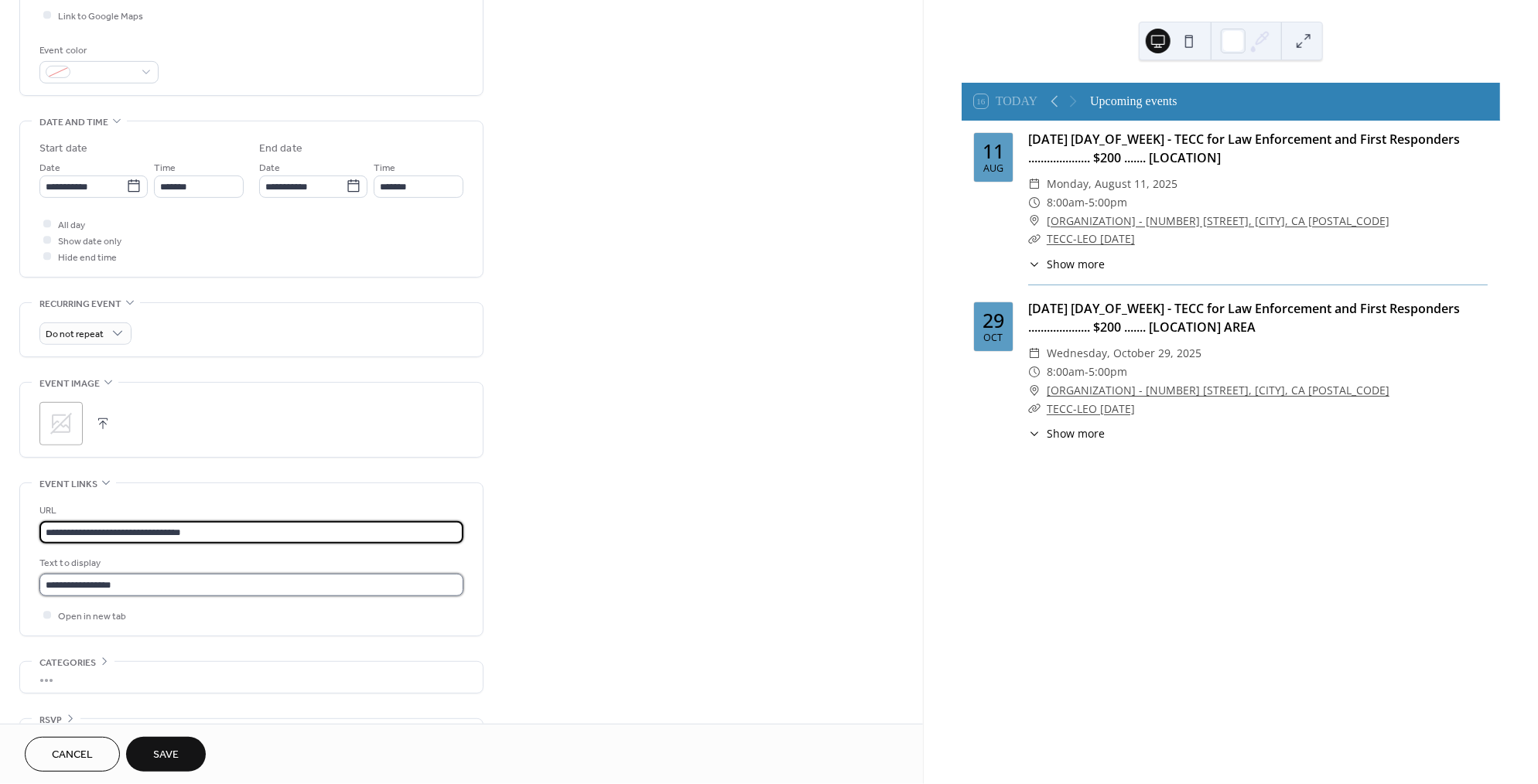 click on "**********" at bounding box center [251, 585] 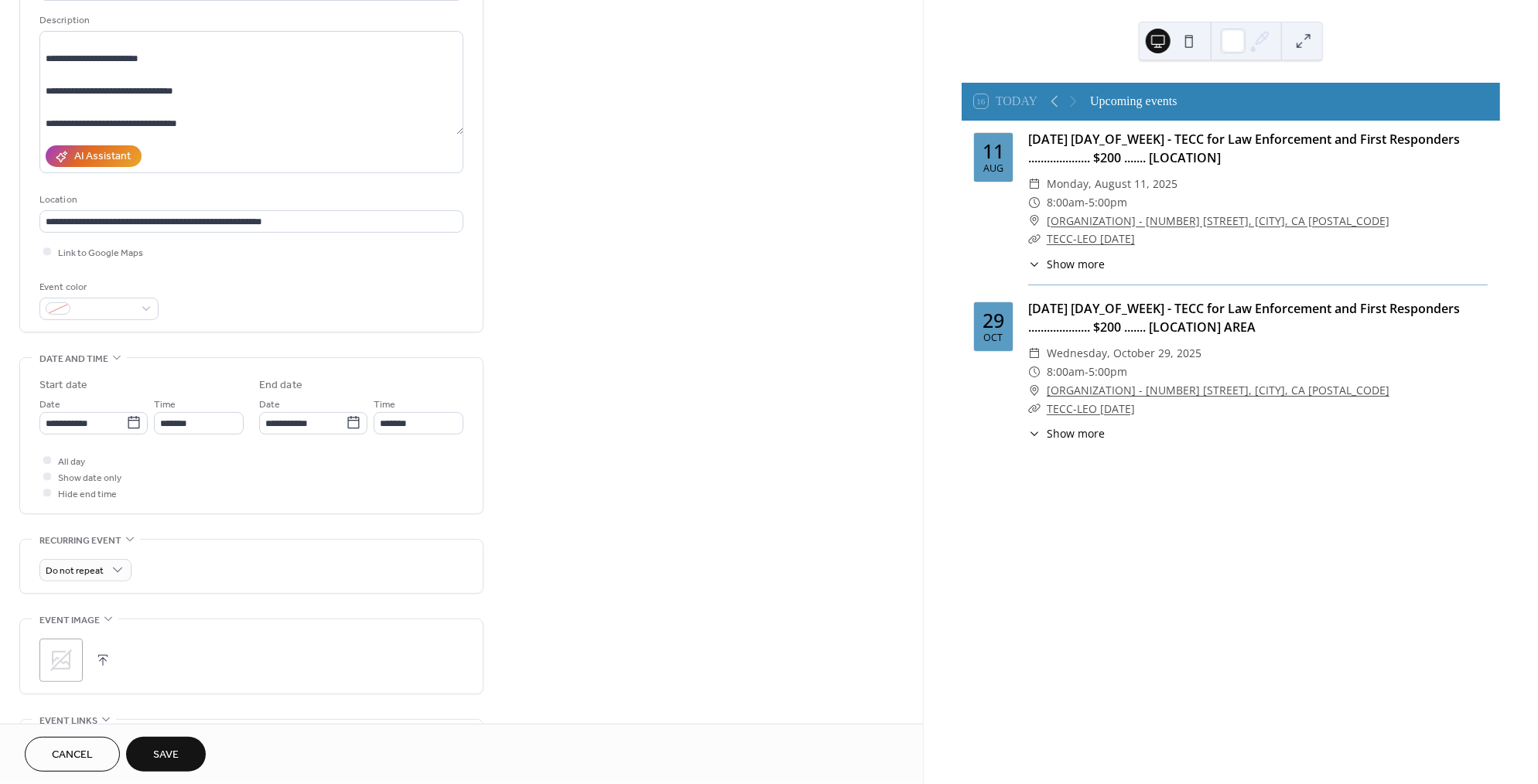 scroll, scrollTop: 0, scrollLeft: 0, axis: both 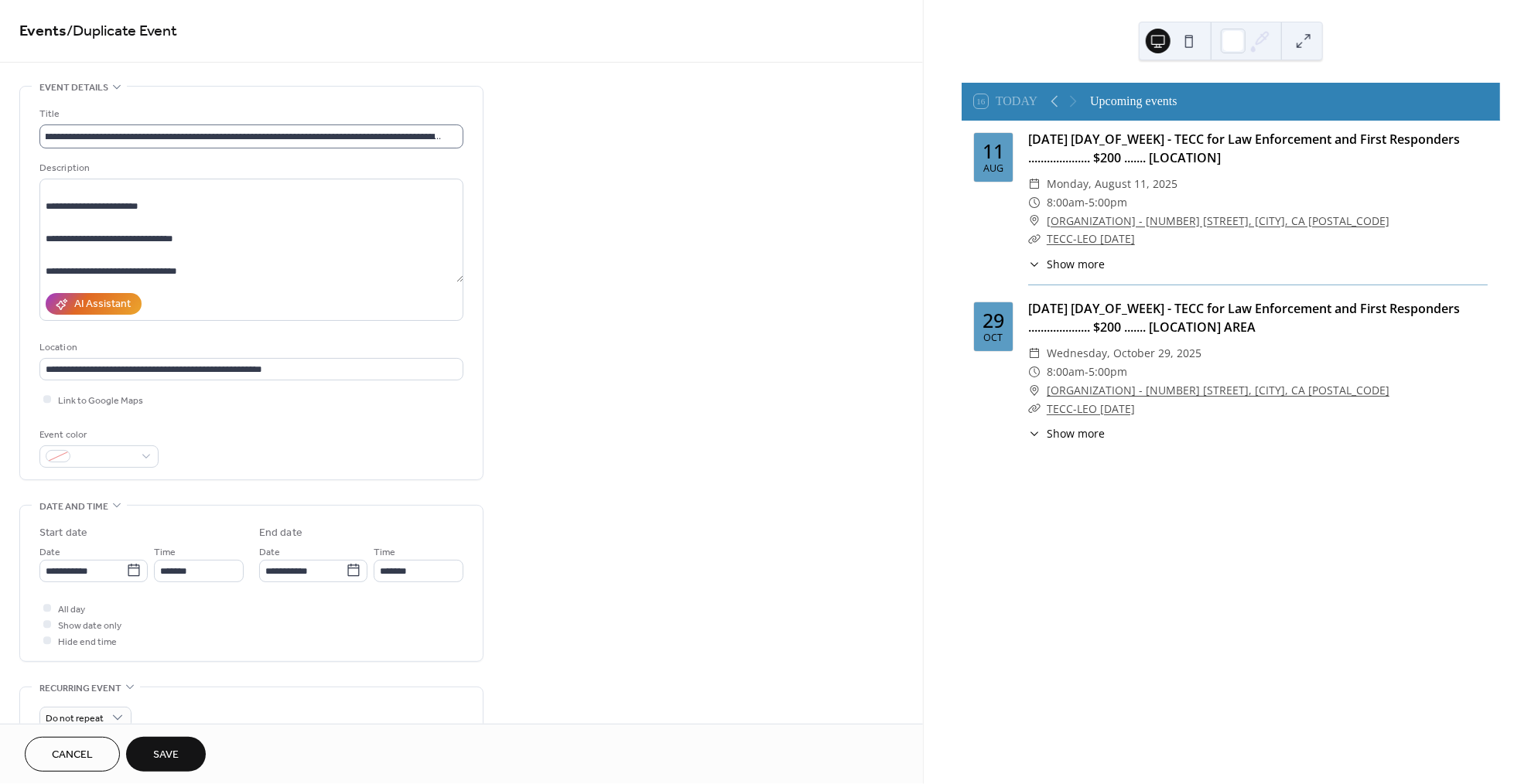 type on "**********" 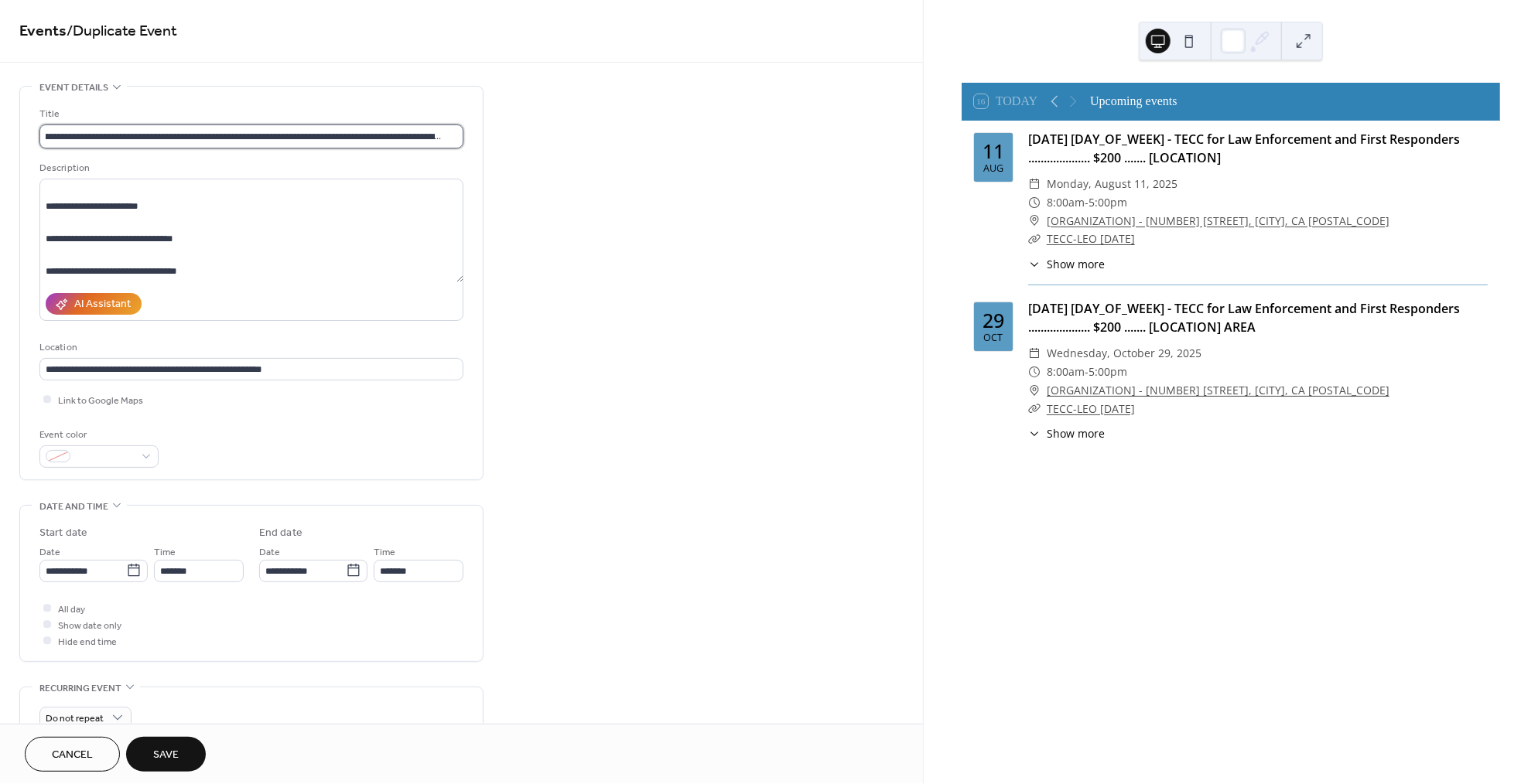 click on "**********" at bounding box center (251, 136) 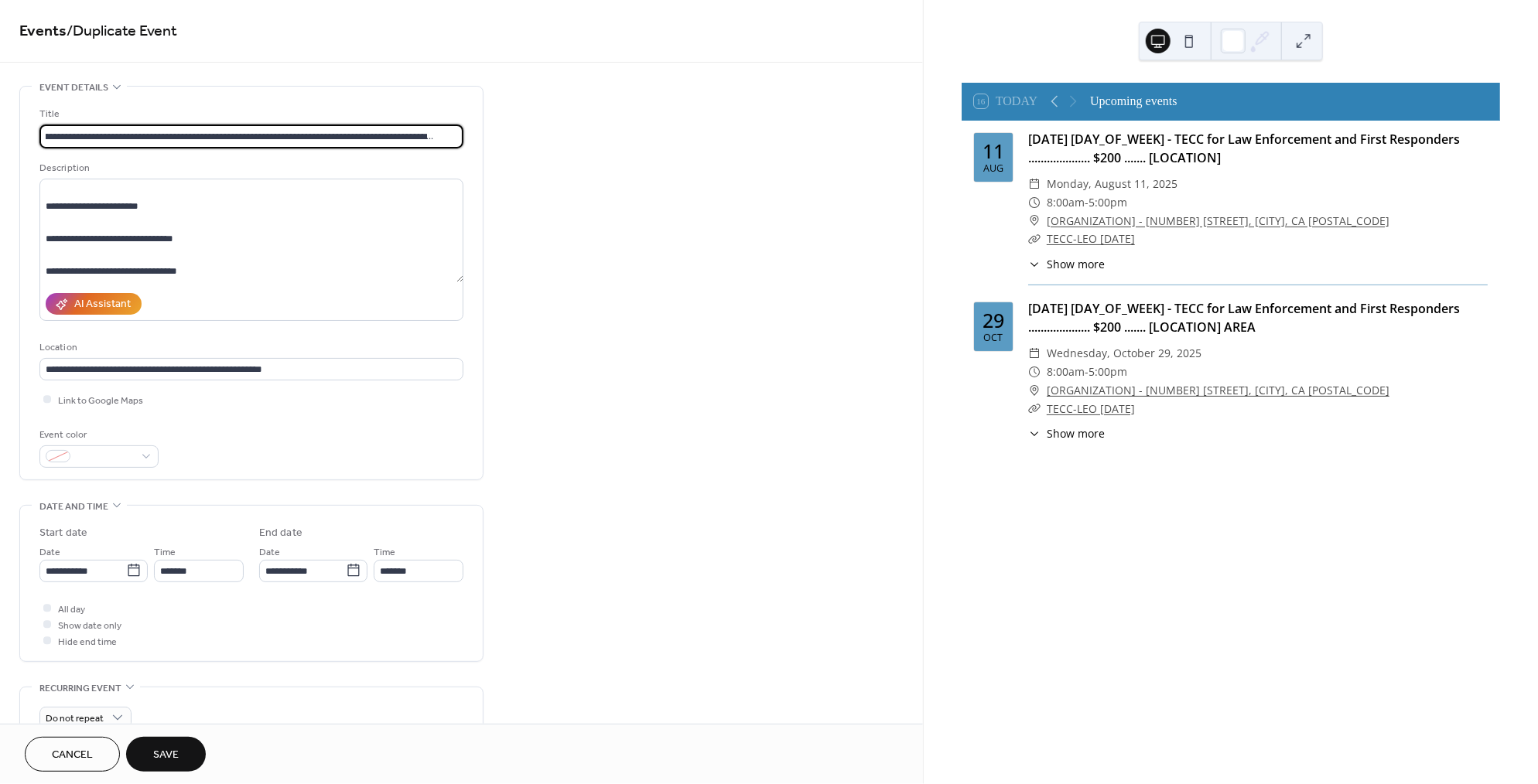 scroll, scrollTop: 0, scrollLeft: 0, axis: both 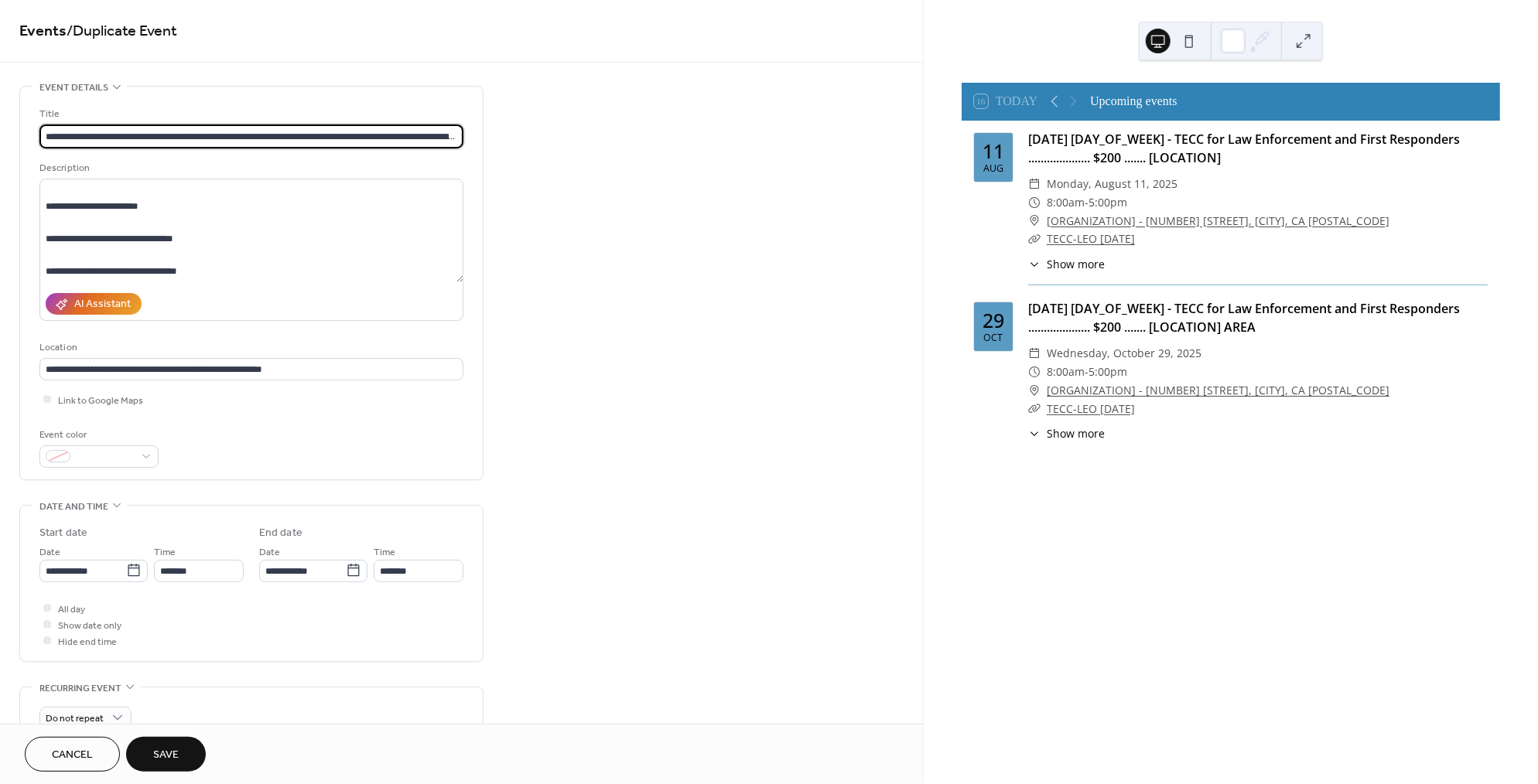 type on "**********" 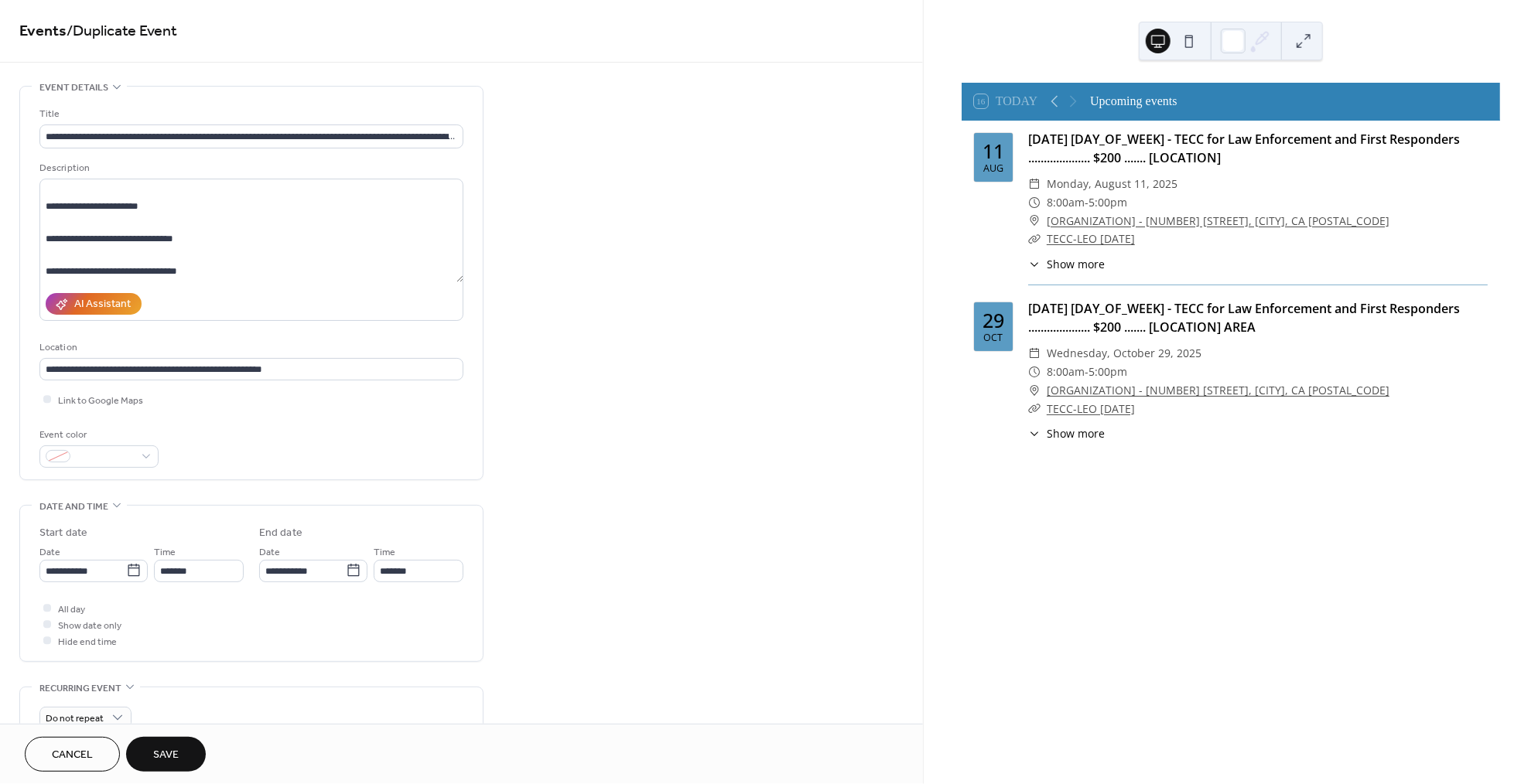 click on "Save" at bounding box center [166, 755] 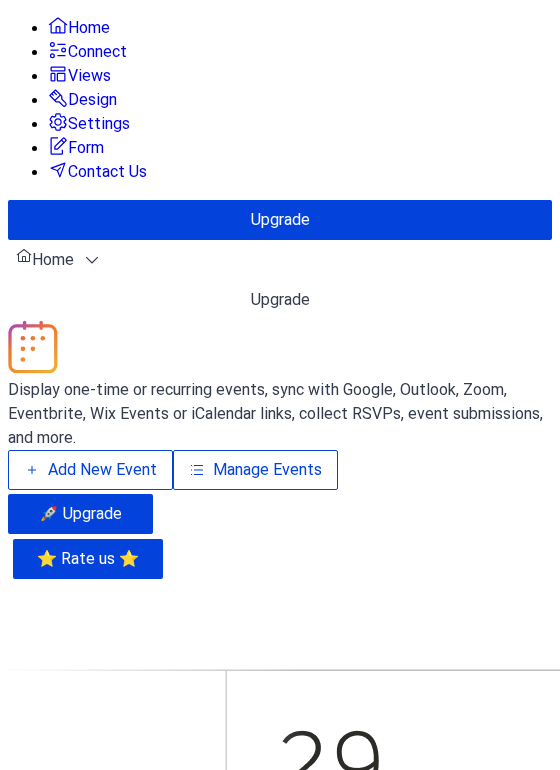 scroll, scrollTop: 0, scrollLeft: 0, axis: both 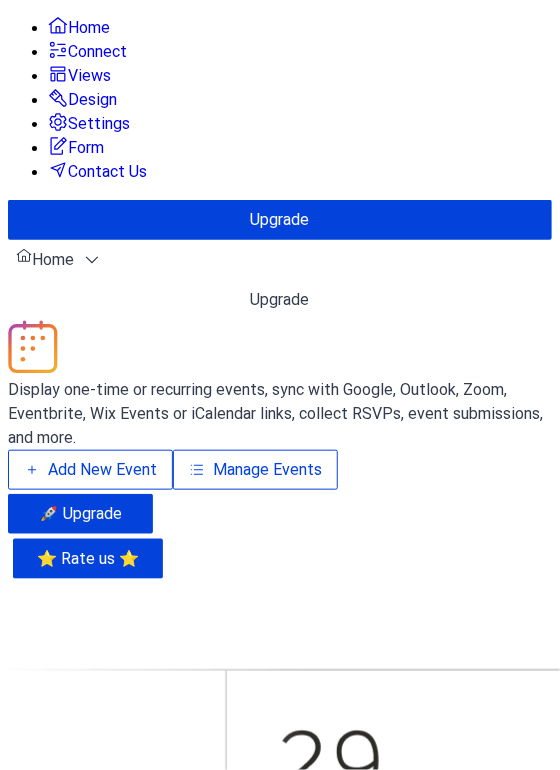 click on "Manage Events" at bounding box center (267, 470) 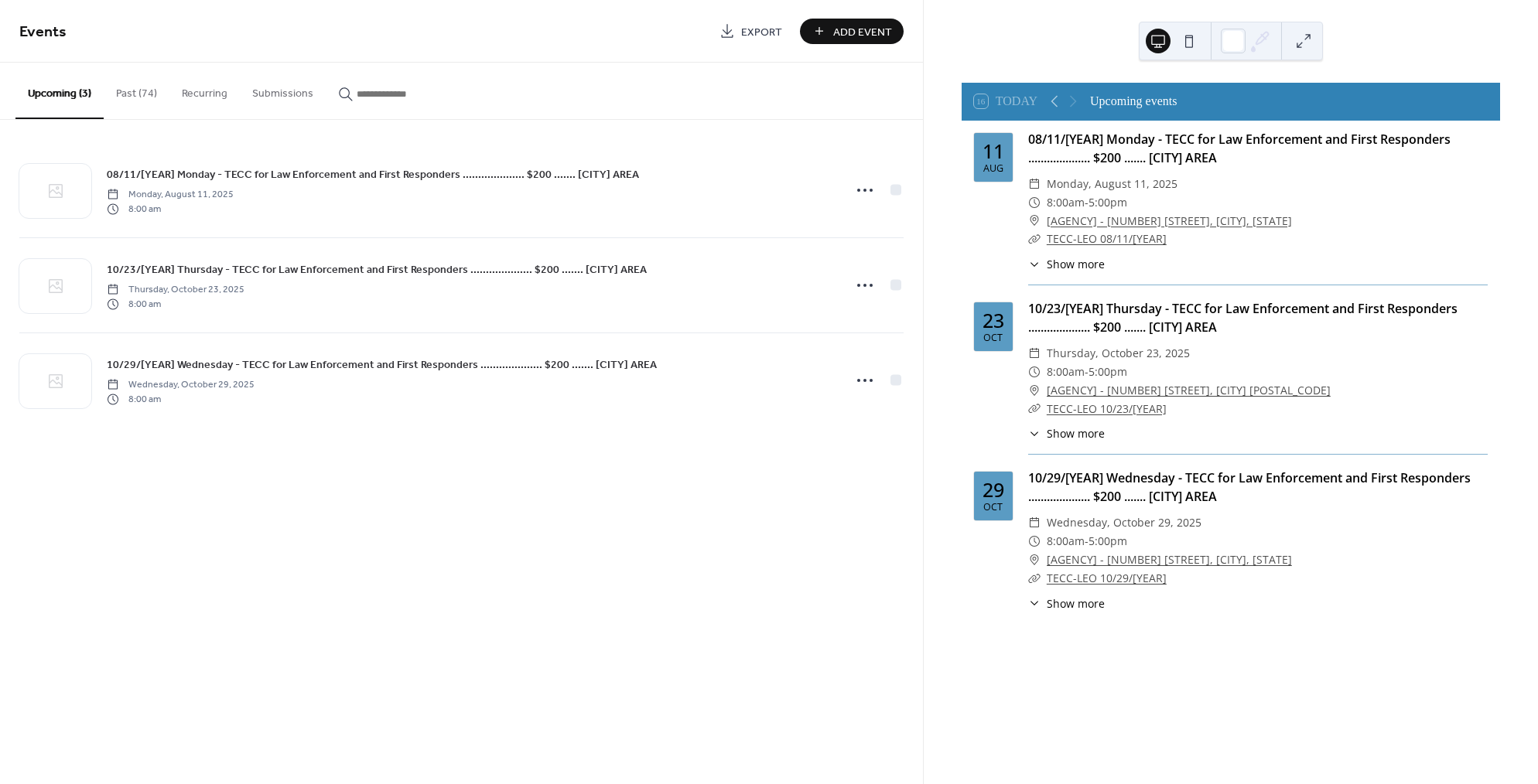 scroll, scrollTop: 0, scrollLeft: 0, axis: both 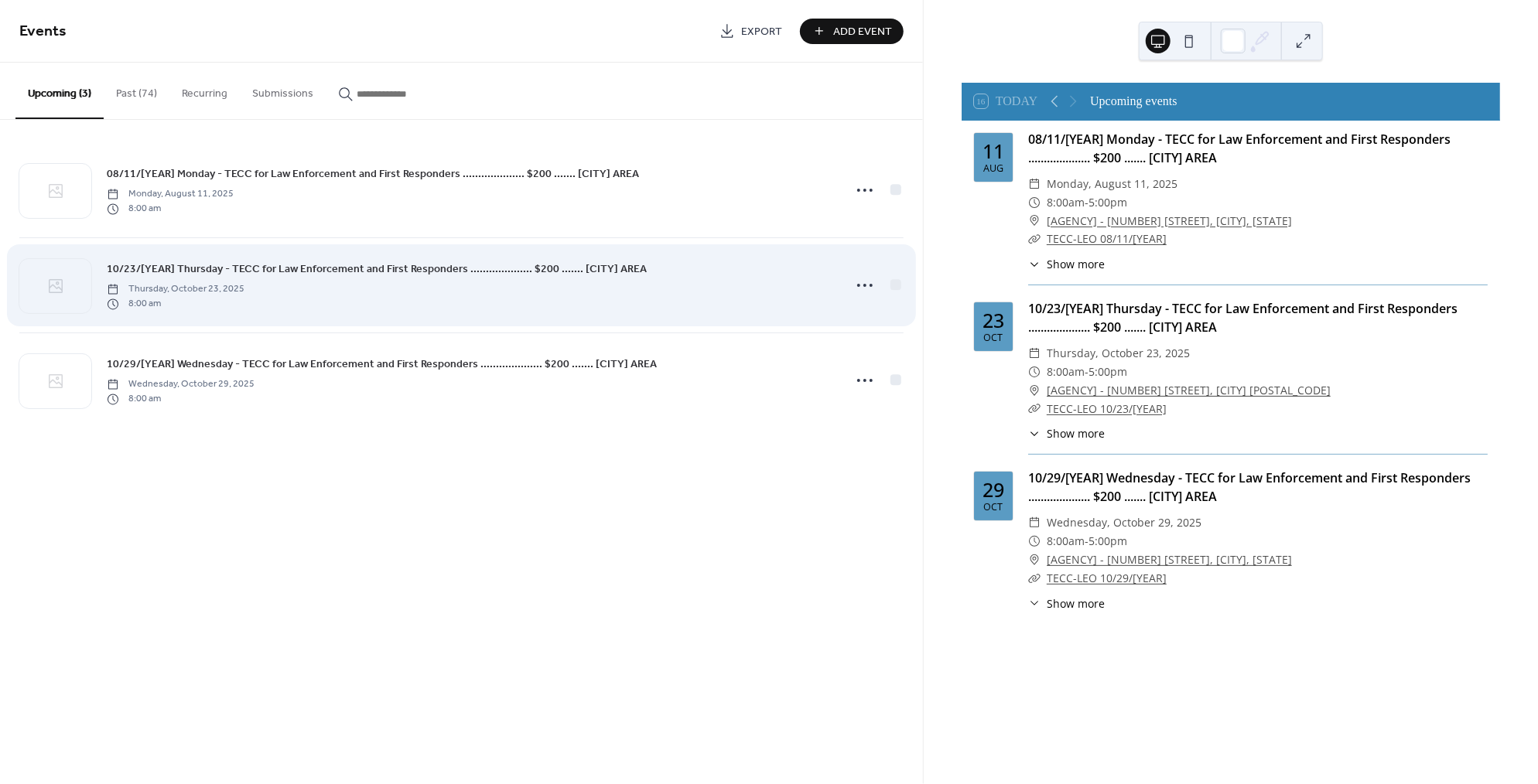 click on "10/23/[YEAR] Thursday - TECC for Law Enforcement and First Responders .................... $200 ....... [CITY] AREA Thursday, October 23, 2025 8:00 am" at bounding box center (470, 285) 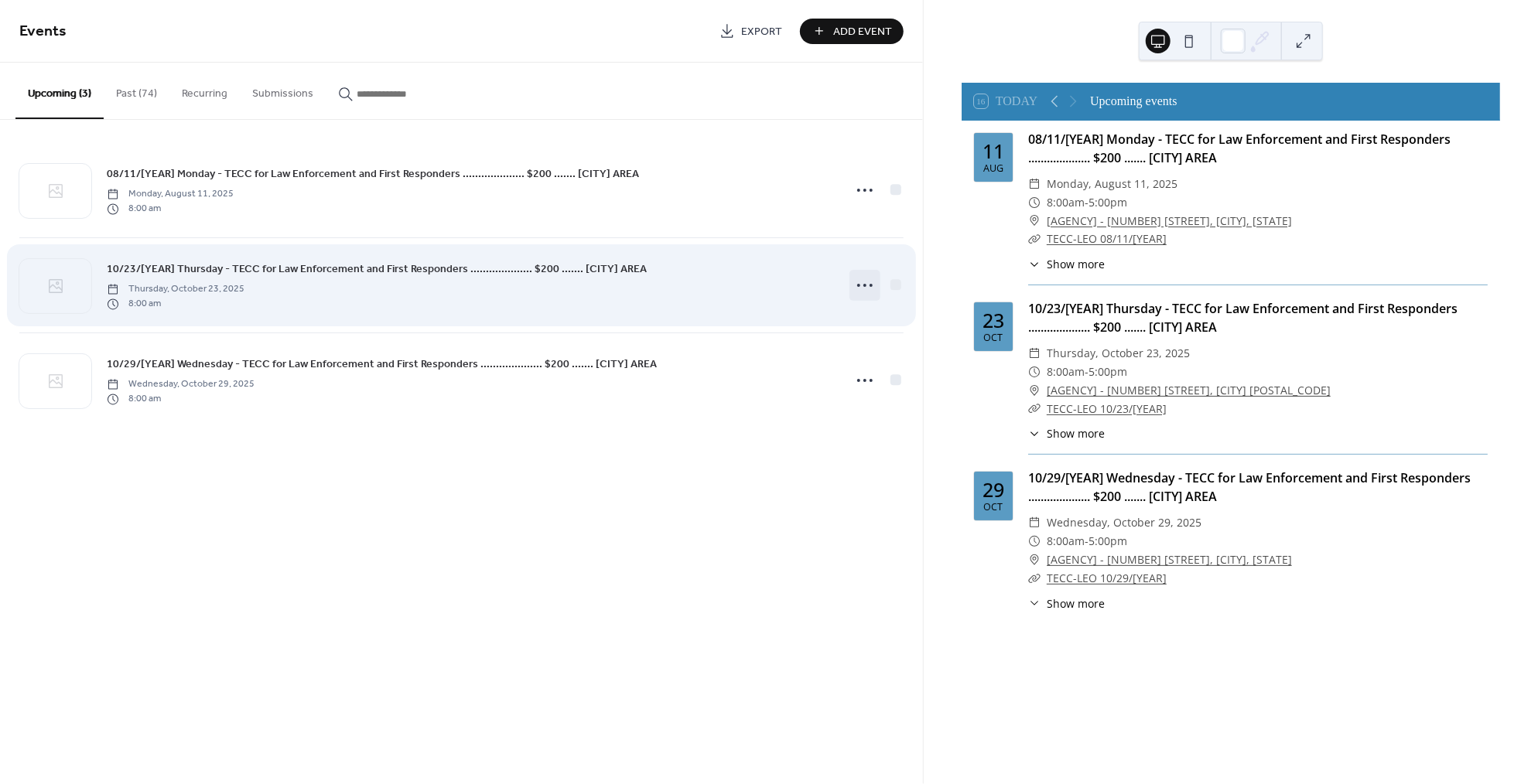 click 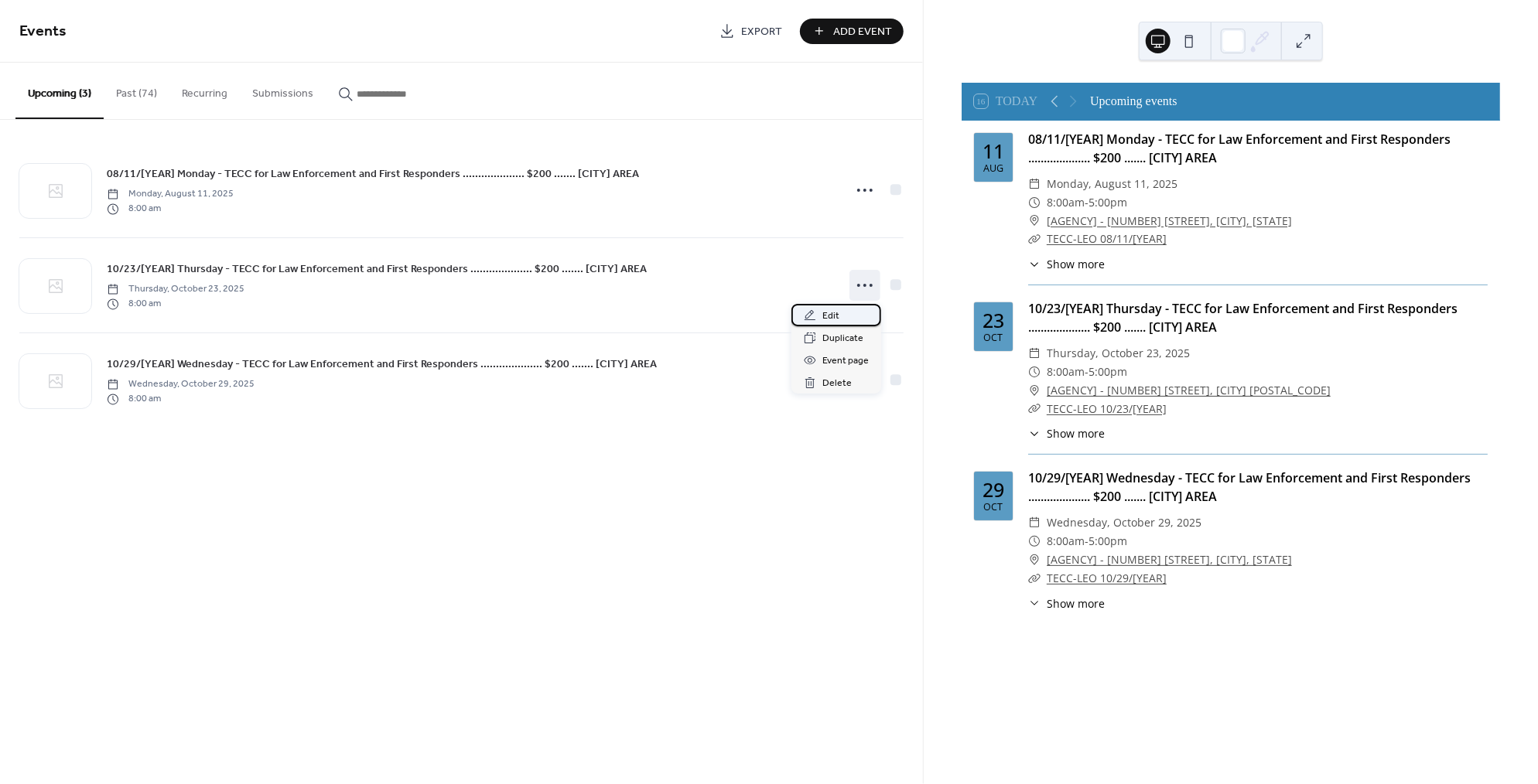 click on "Edit" at bounding box center (831, 316) 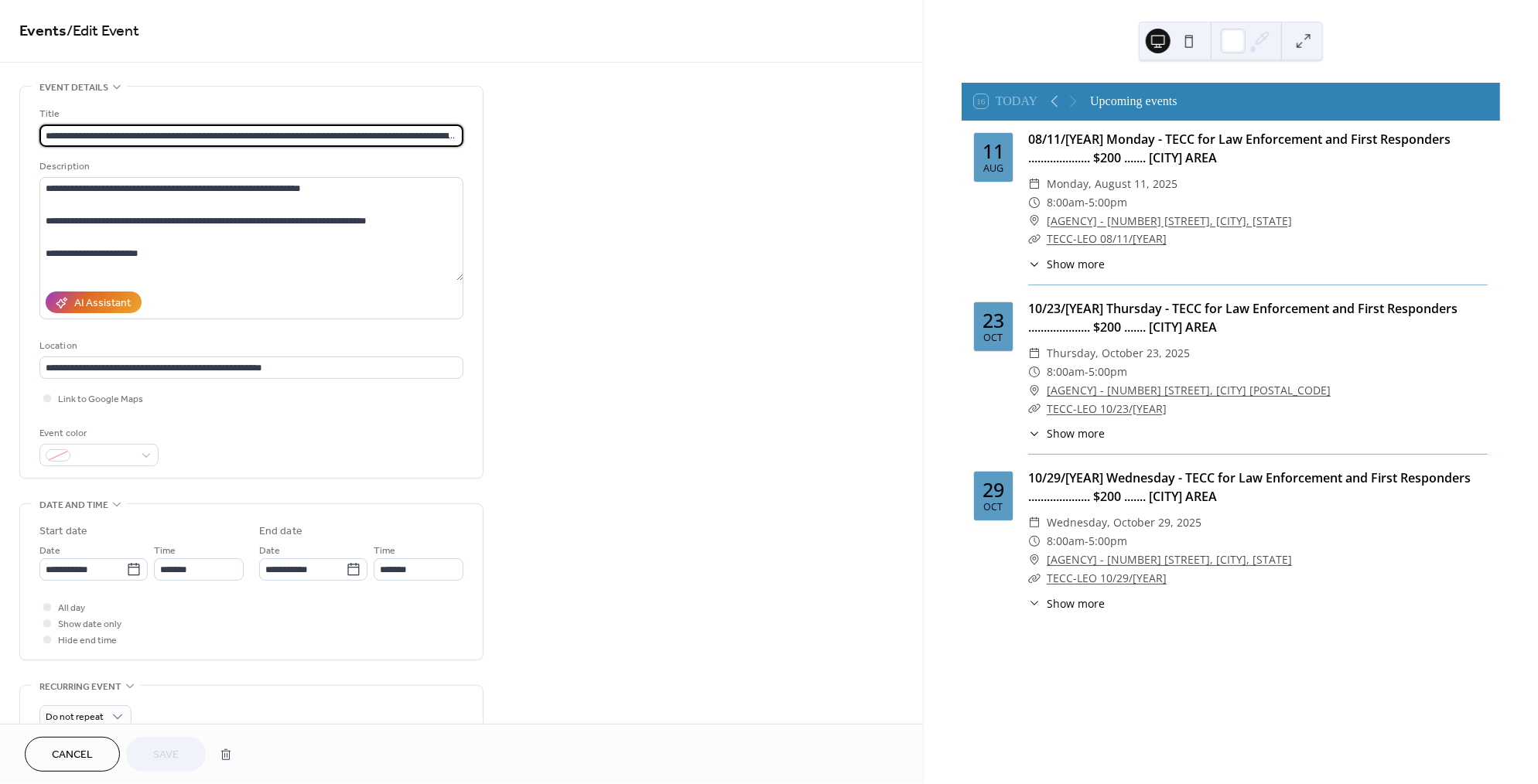 scroll, scrollTop: 0, scrollLeft: 32, axis: horizontal 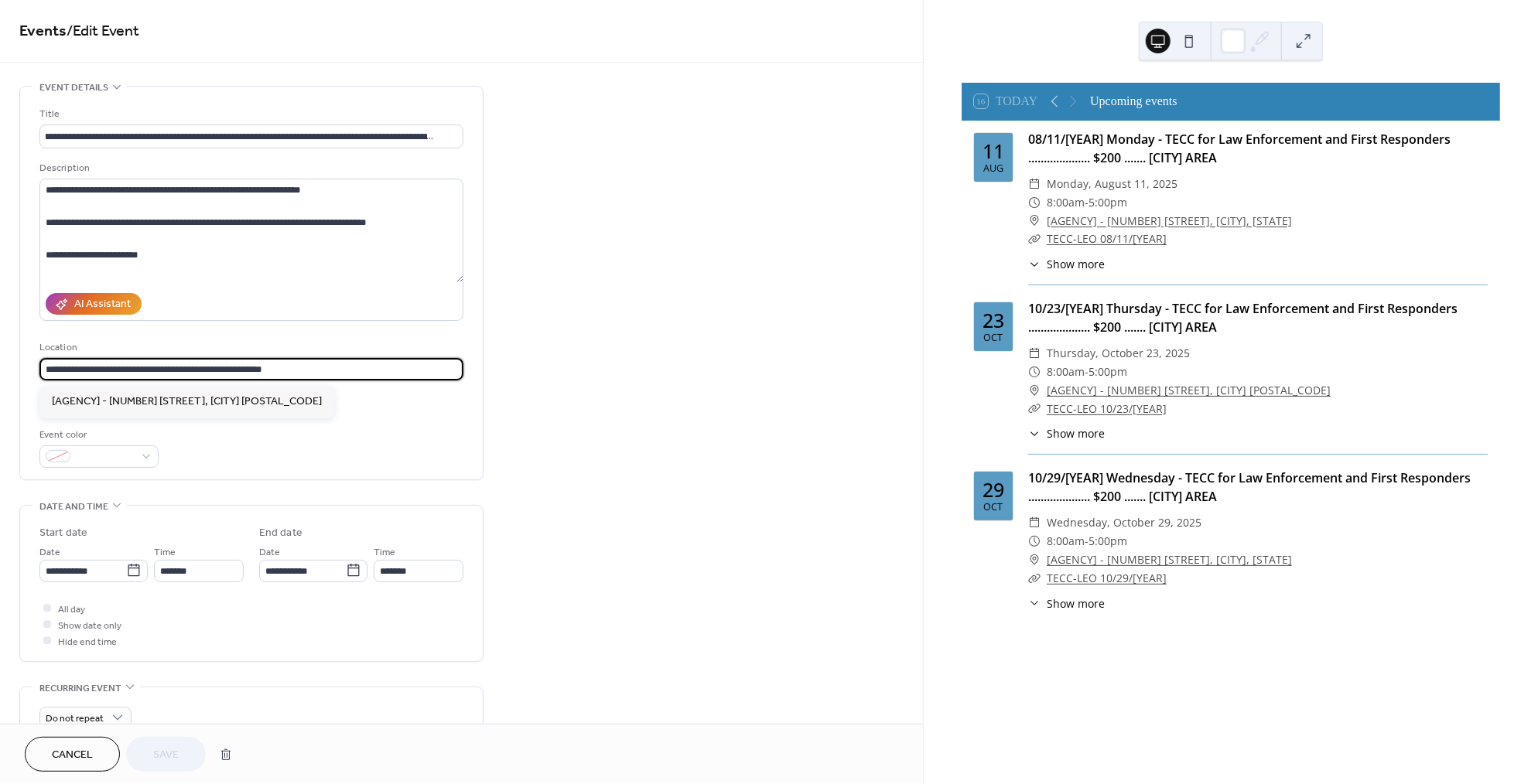 click on "**********" at bounding box center (251, 369) 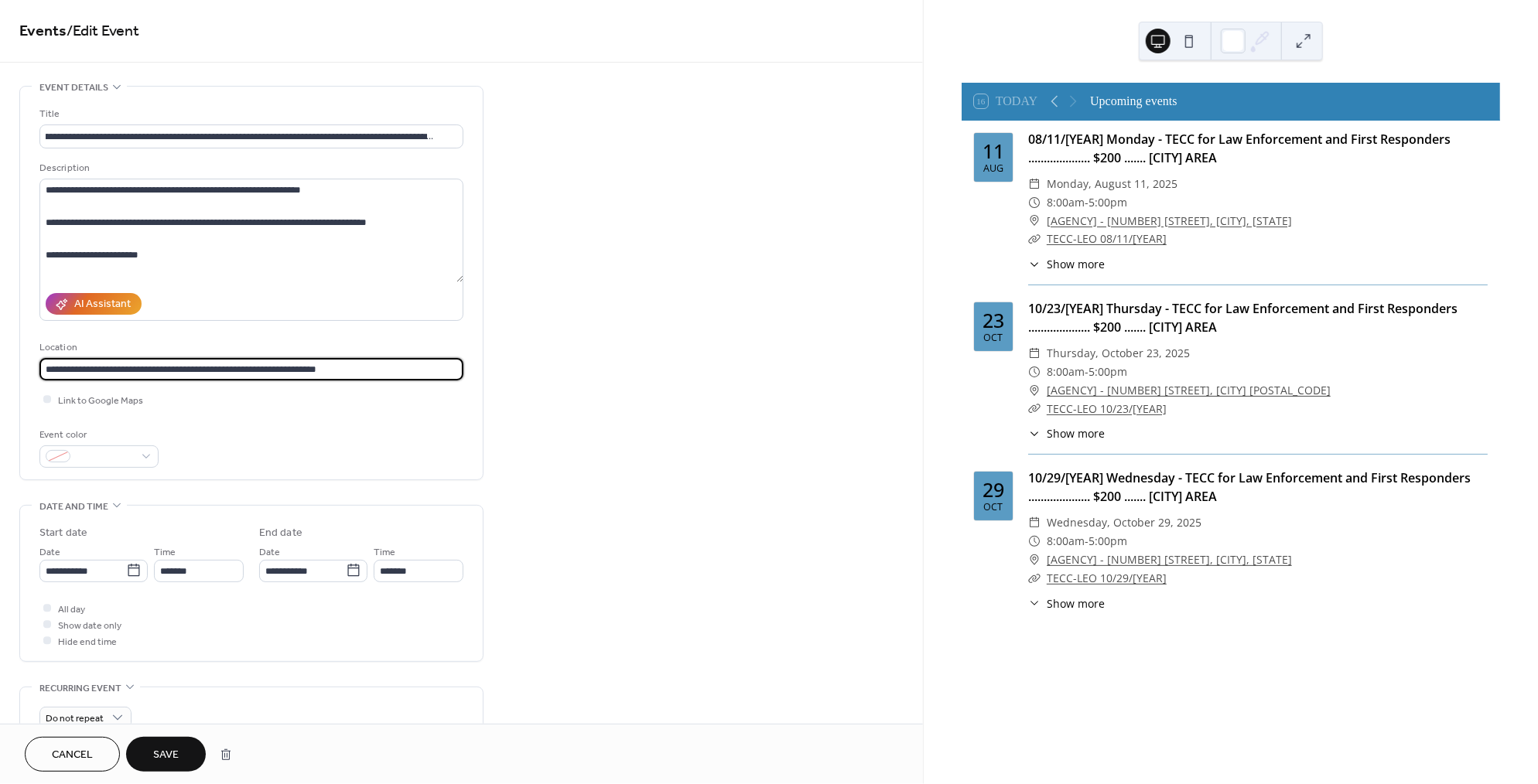 type on "**********" 